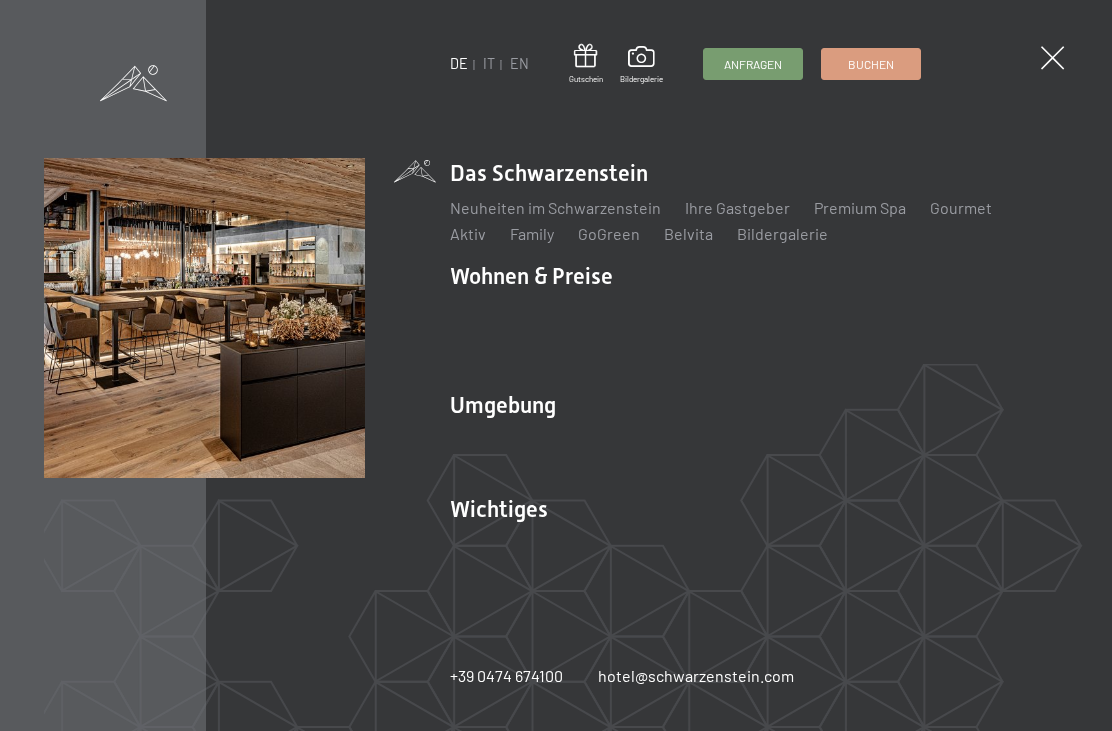 scroll, scrollTop: 0, scrollLeft: 0, axis: both 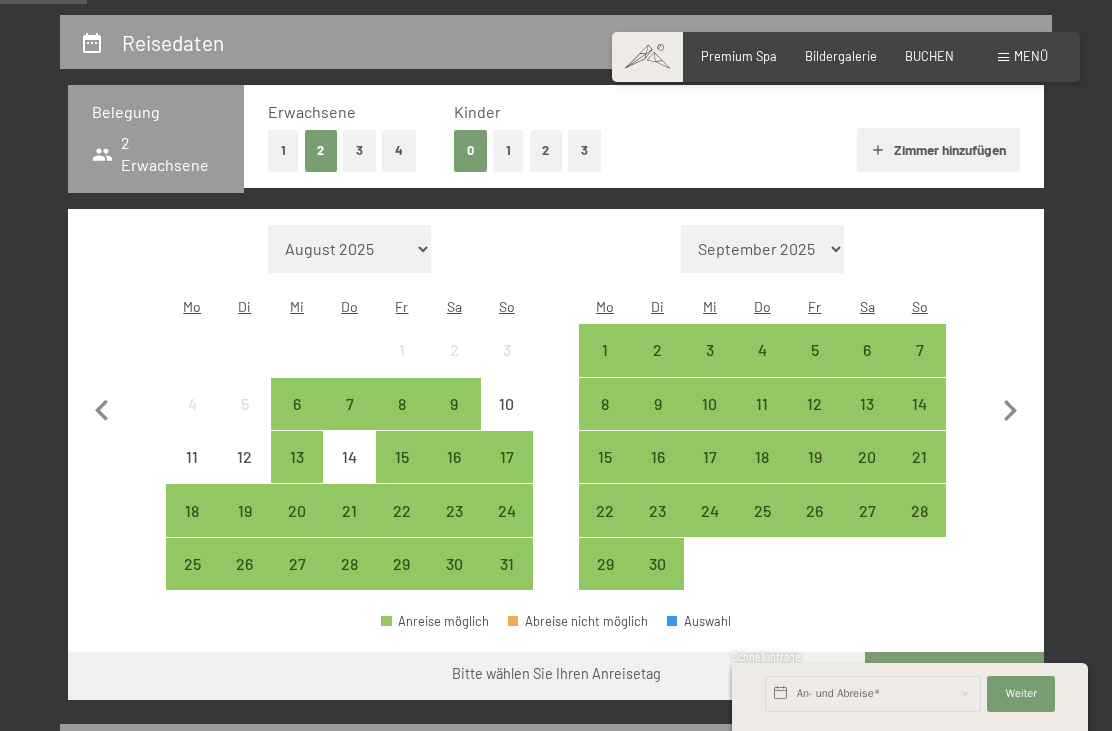 click on "31" at bounding box center (507, 580) 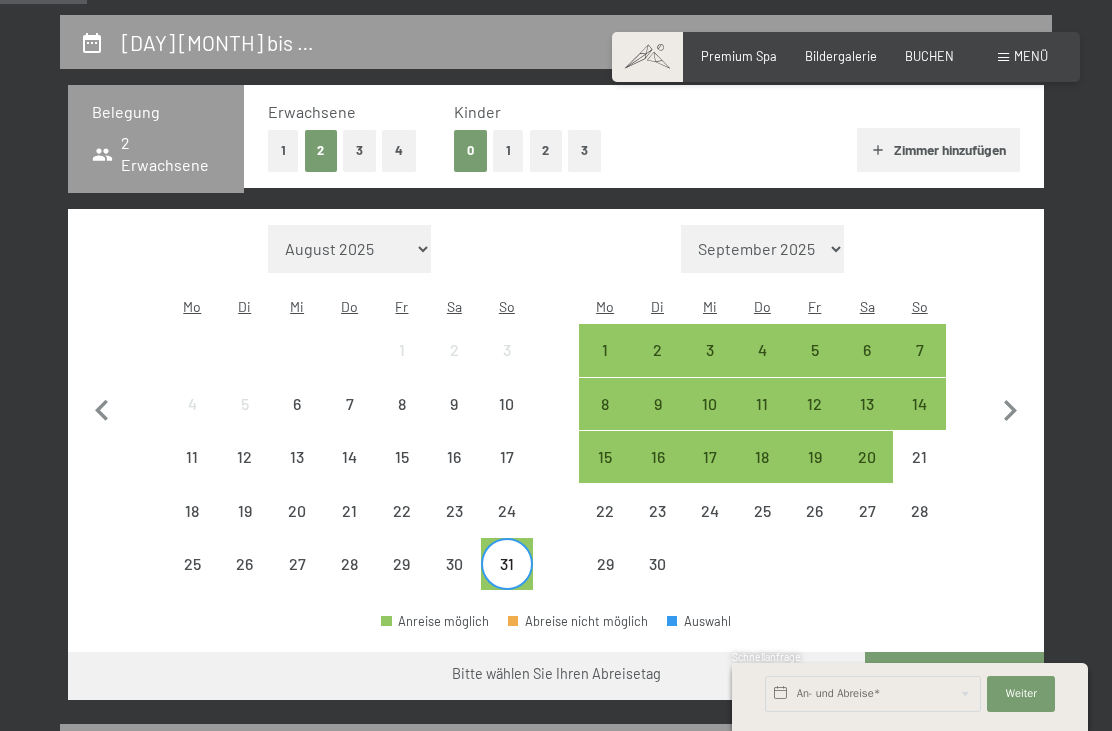 click on "1" at bounding box center (508, 150) 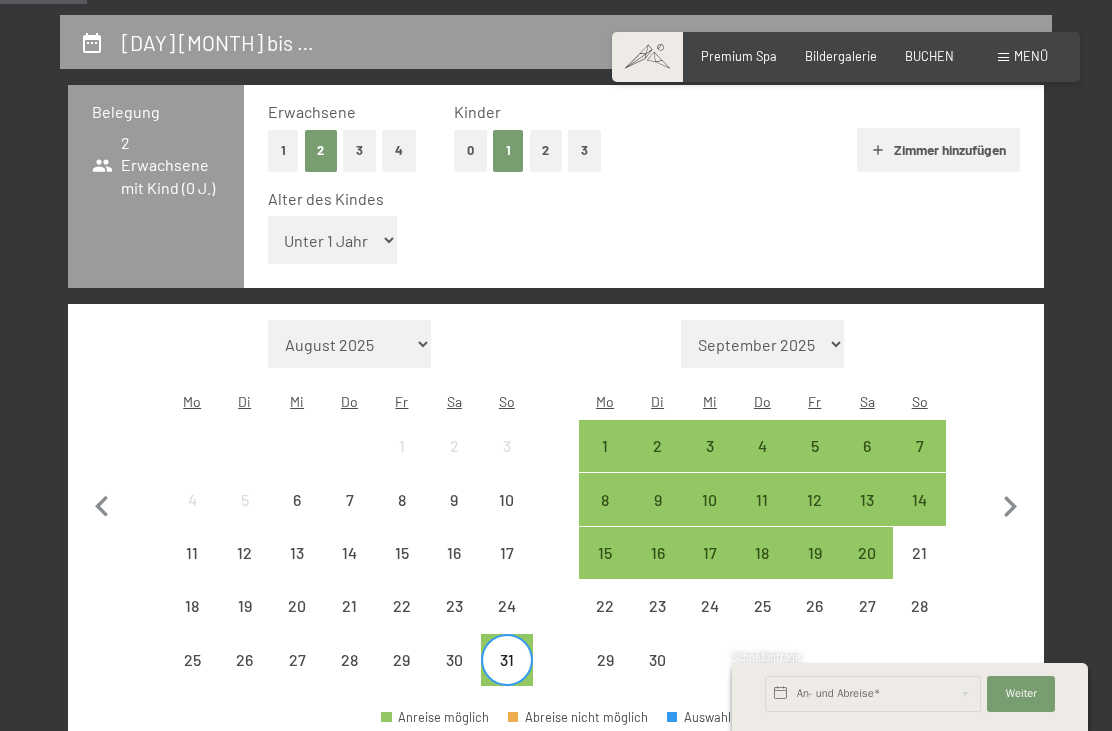 click on "Unter 1 Jahr 1 Jahr 2 Jahre 3 Jahre 4 Jahre 5 Jahre 6 Jahre 7 Jahre 8 Jahre 9 Jahre 10 Jahre 11 Jahre 12 Jahre 13 Jahre 14 Jahre 15 Jahre 16 Jahre 17 Jahre" at bounding box center [333, 240] 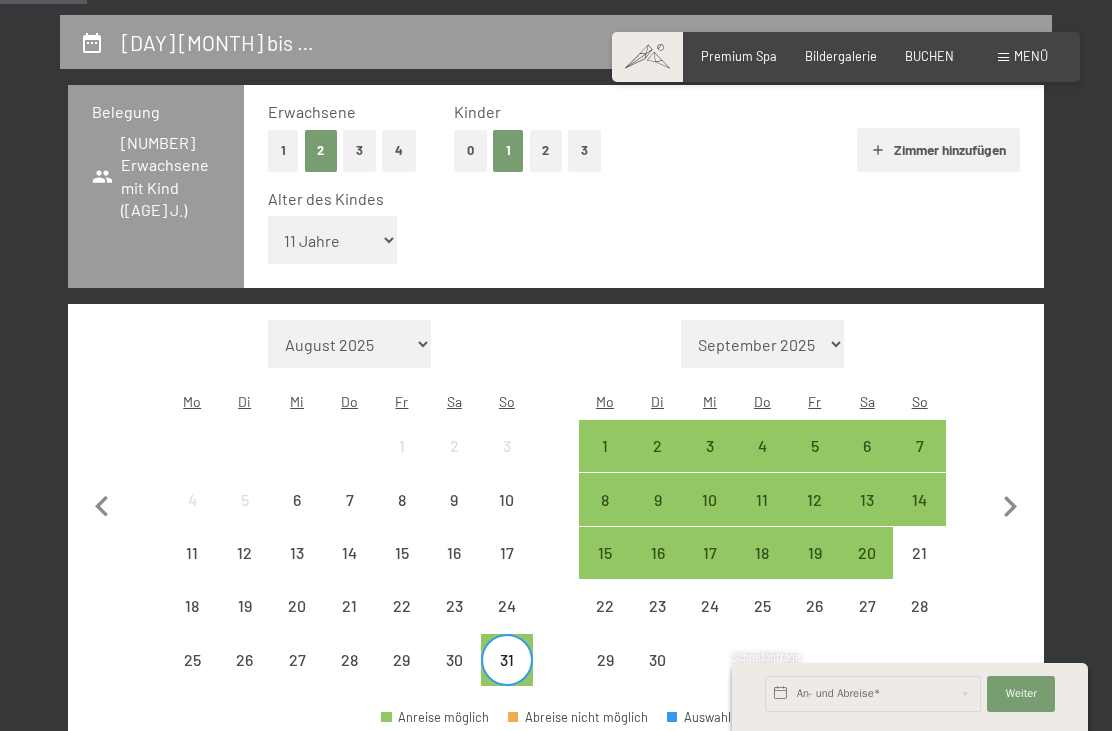 click on "7" at bounding box center (919, 462) 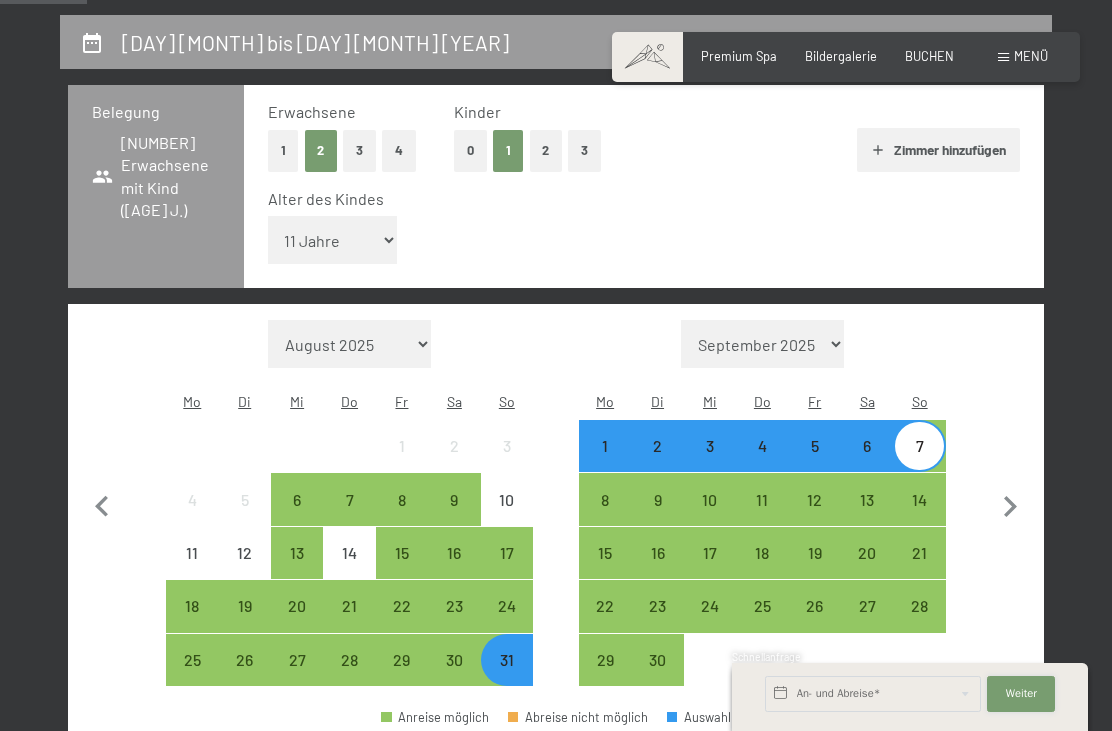 click on "Weiter" at bounding box center [1021, 694] 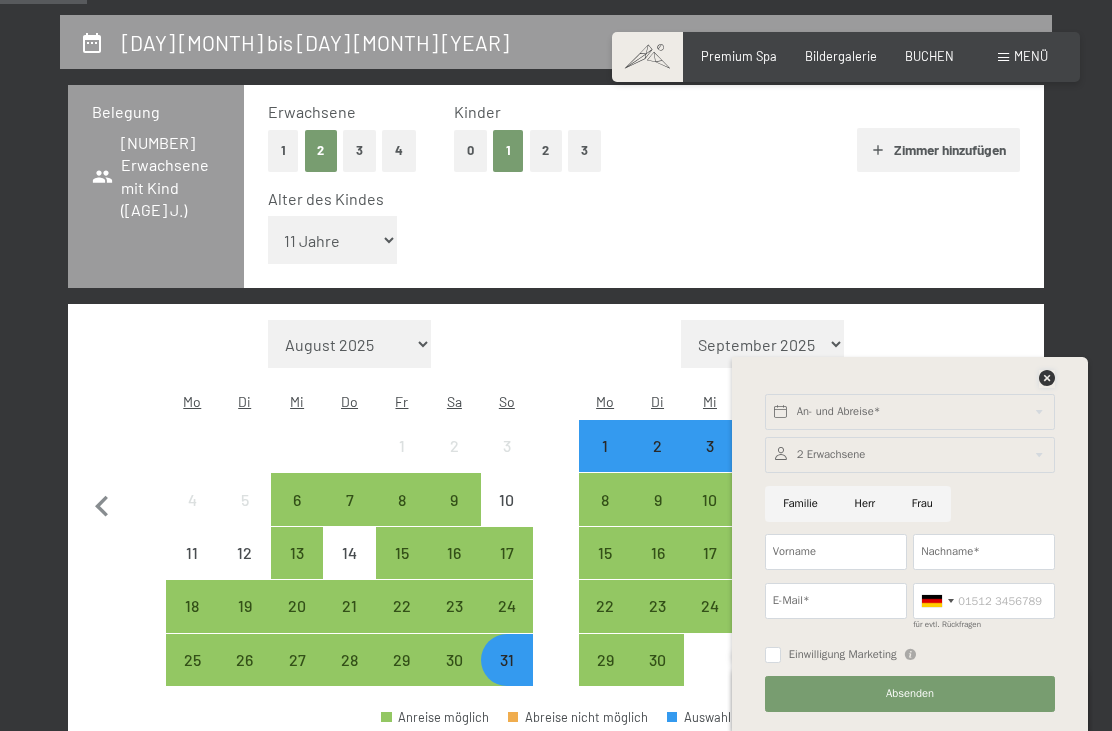 click at bounding box center (1047, 378) 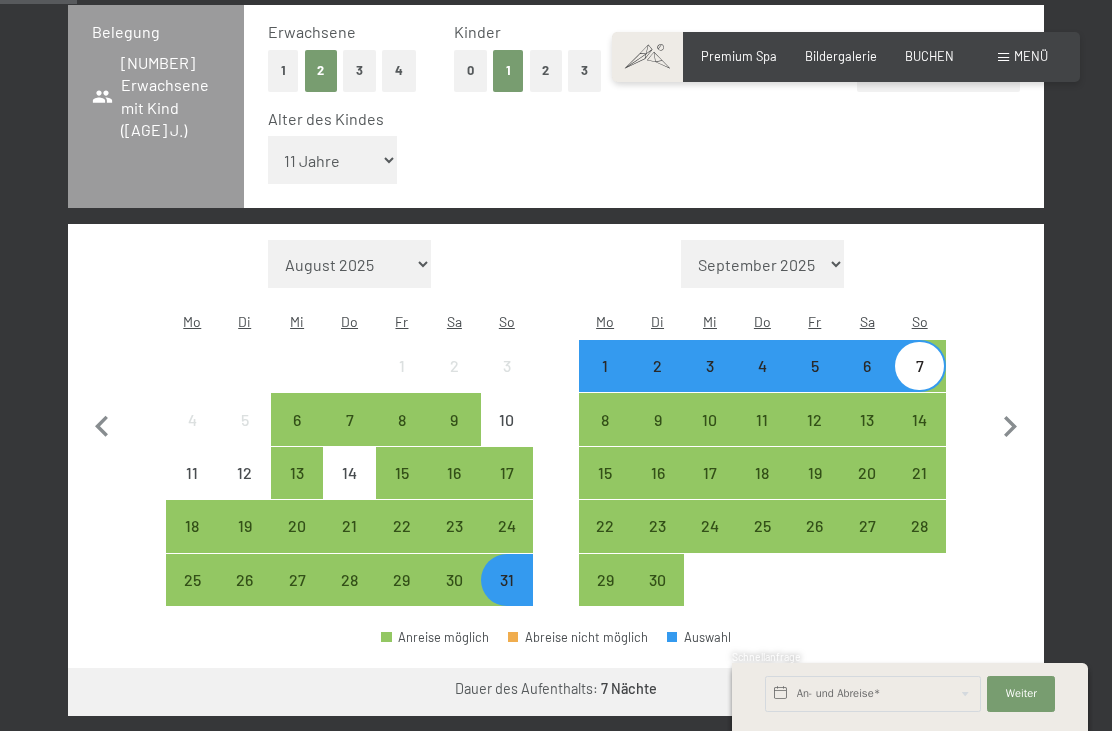 click on "Weiter zu „Zimmer“" at bounding box center [954, 692] 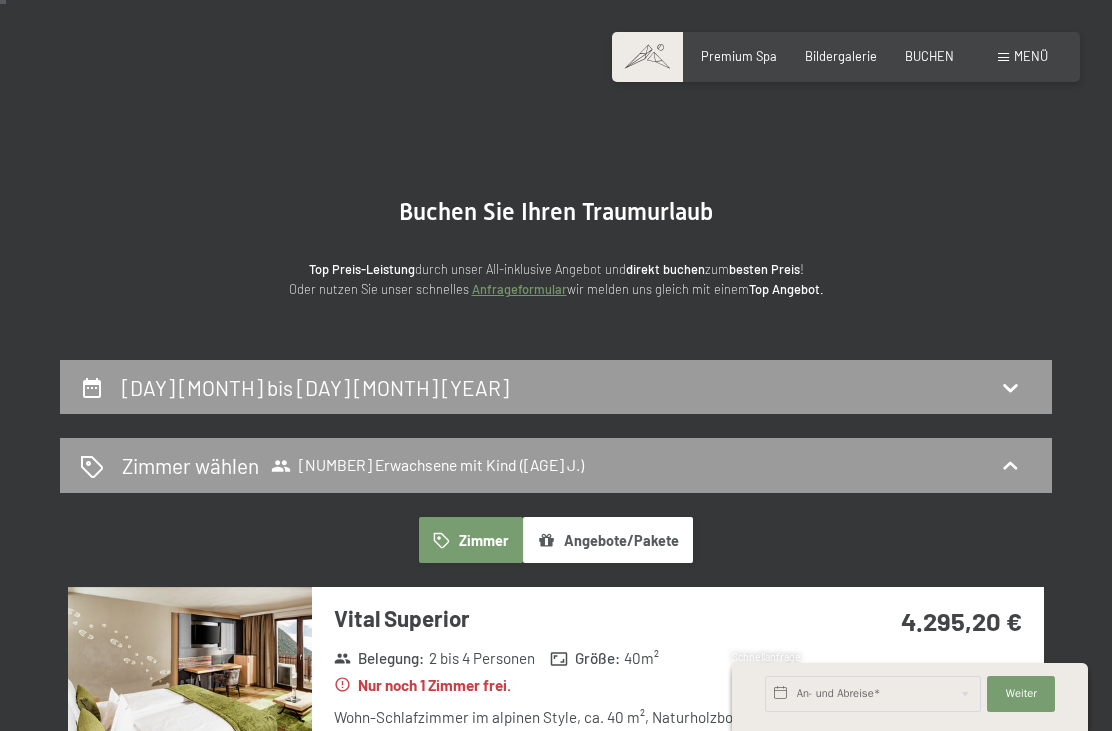 scroll, scrollTop: 0, scrollLeft: 0, axis: both 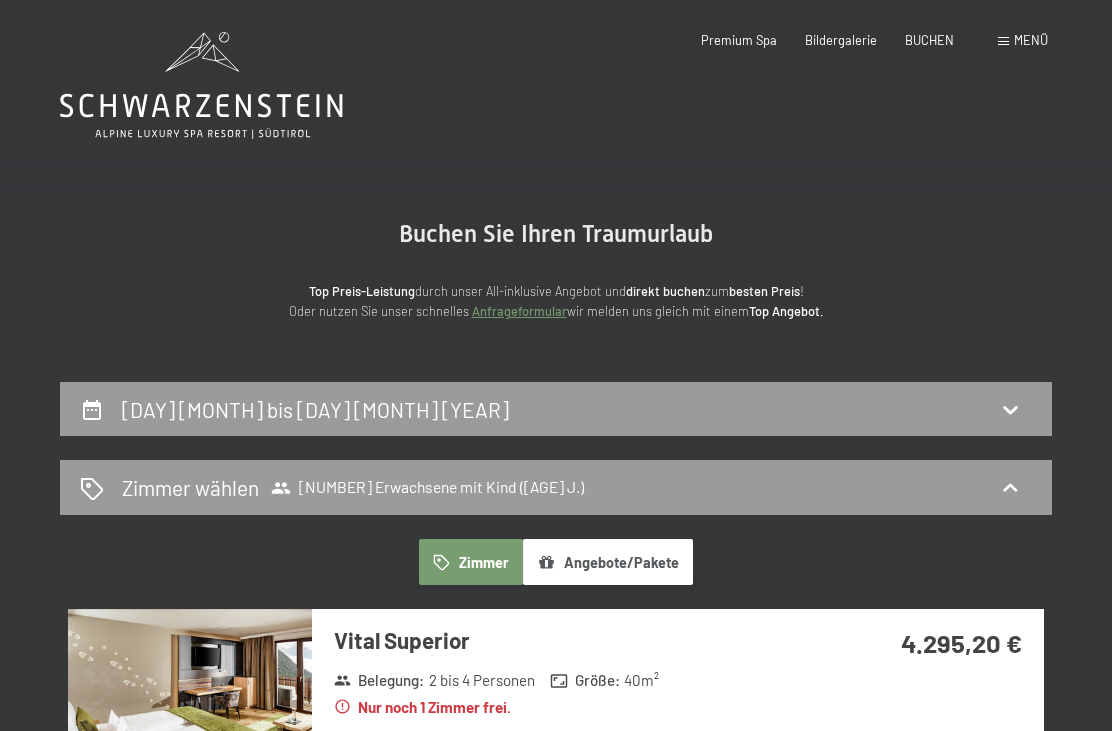 click on "Premium Spa" at bounding box center [739, 40] 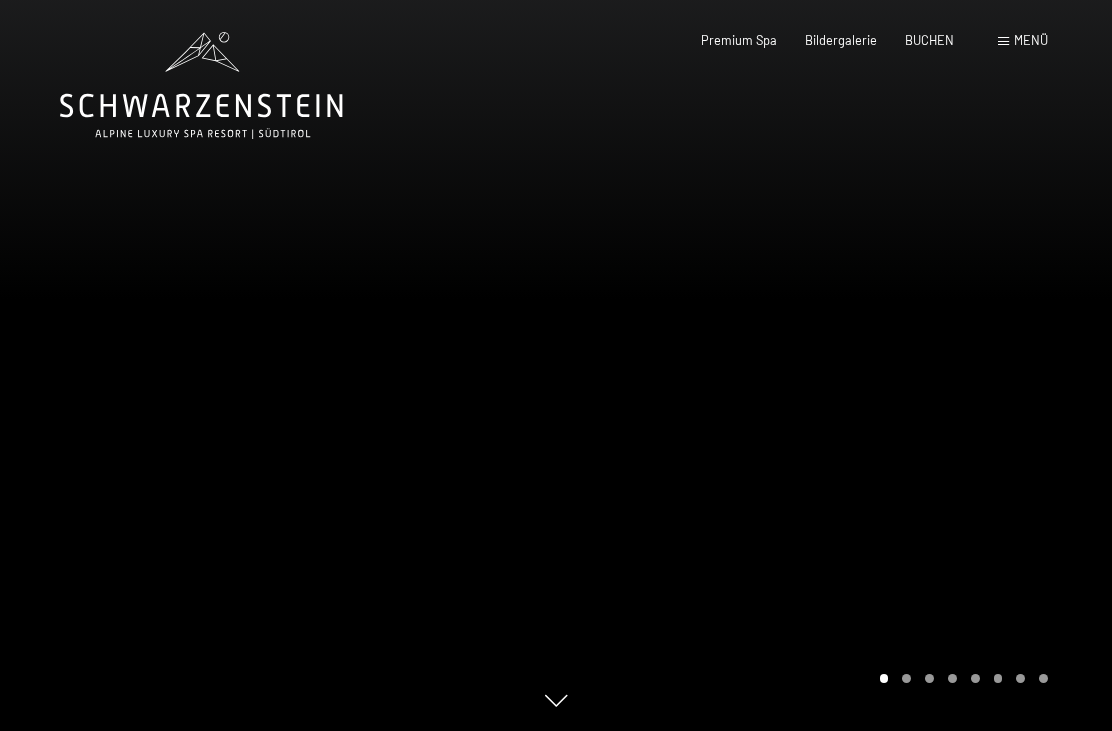 scroll, scrollTop: 0, scrollLeft: 0, axis: both 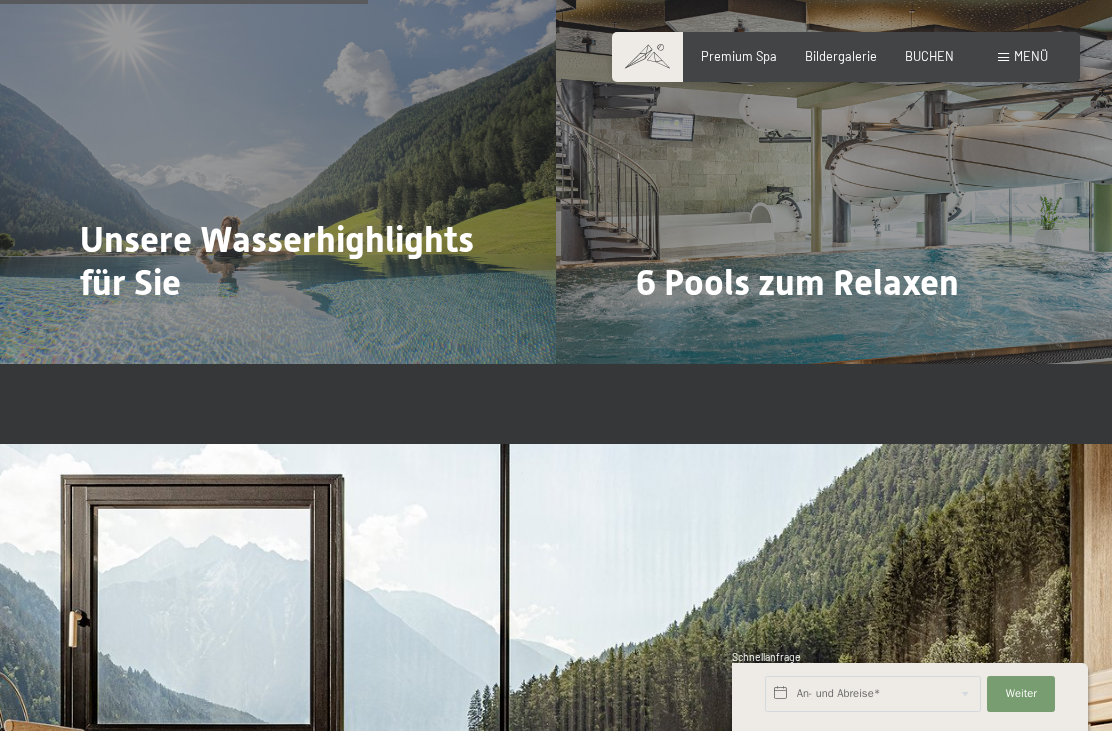 click on "Mehr dazu" at bounding box center (117, 338) 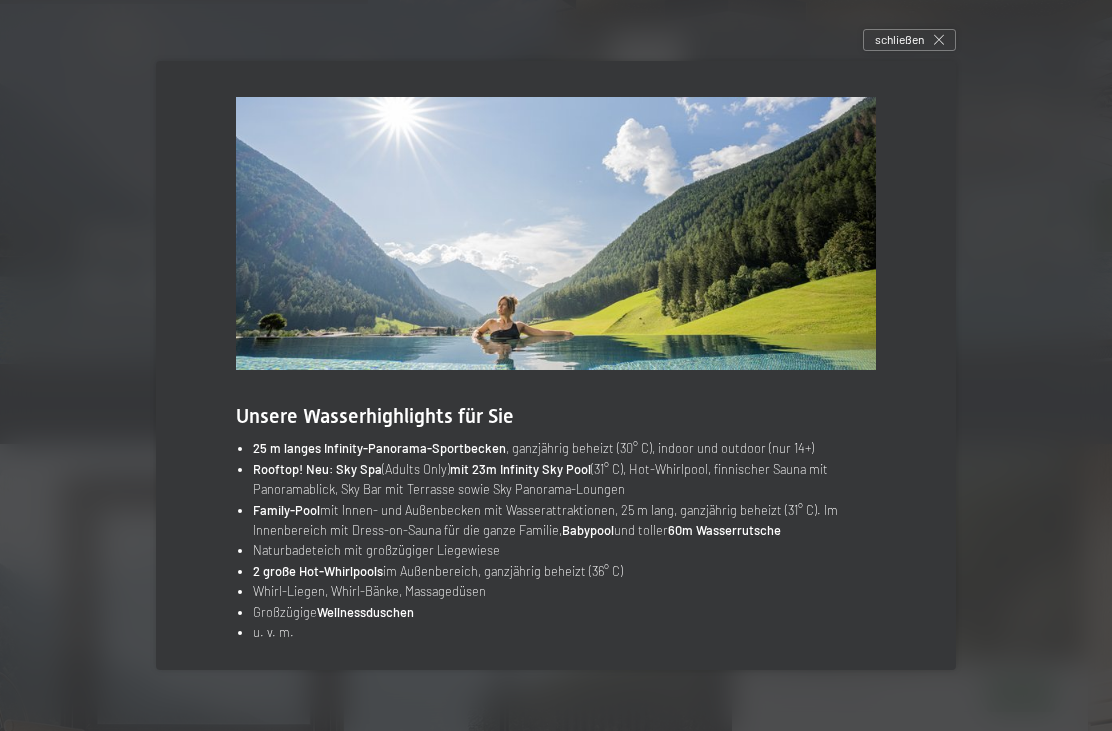 click on "schließen" at bounding box center (909, 40) 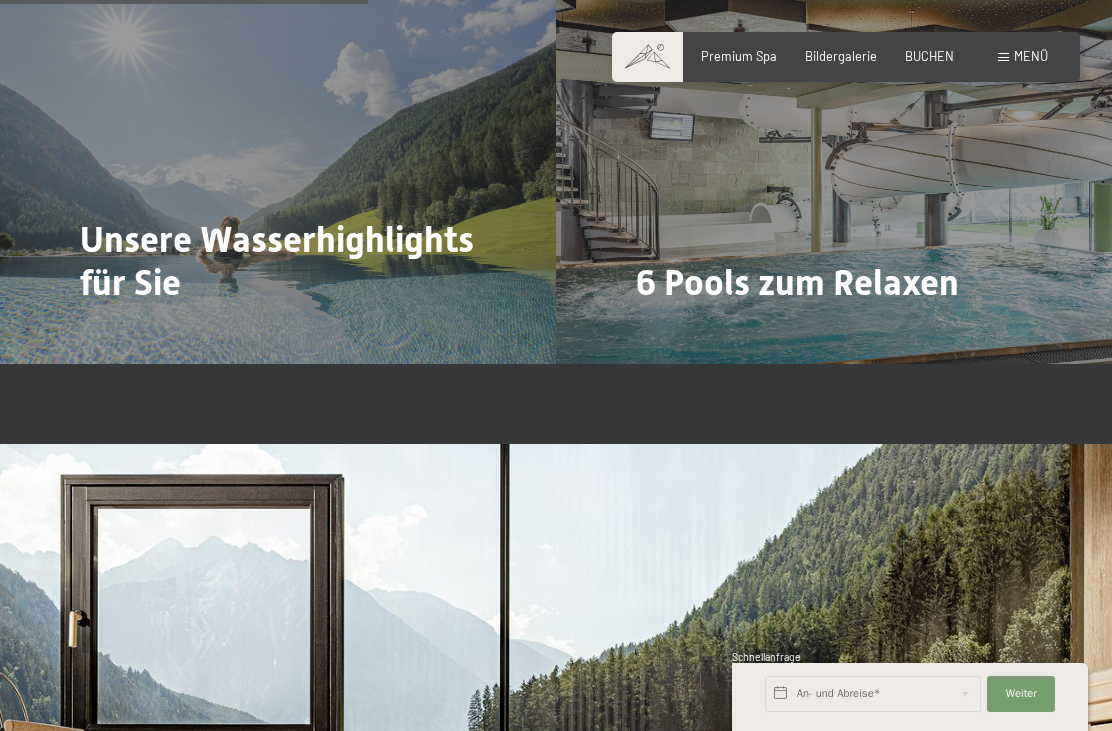 click on "Mehr dazu" at bounding box center (677, 338) 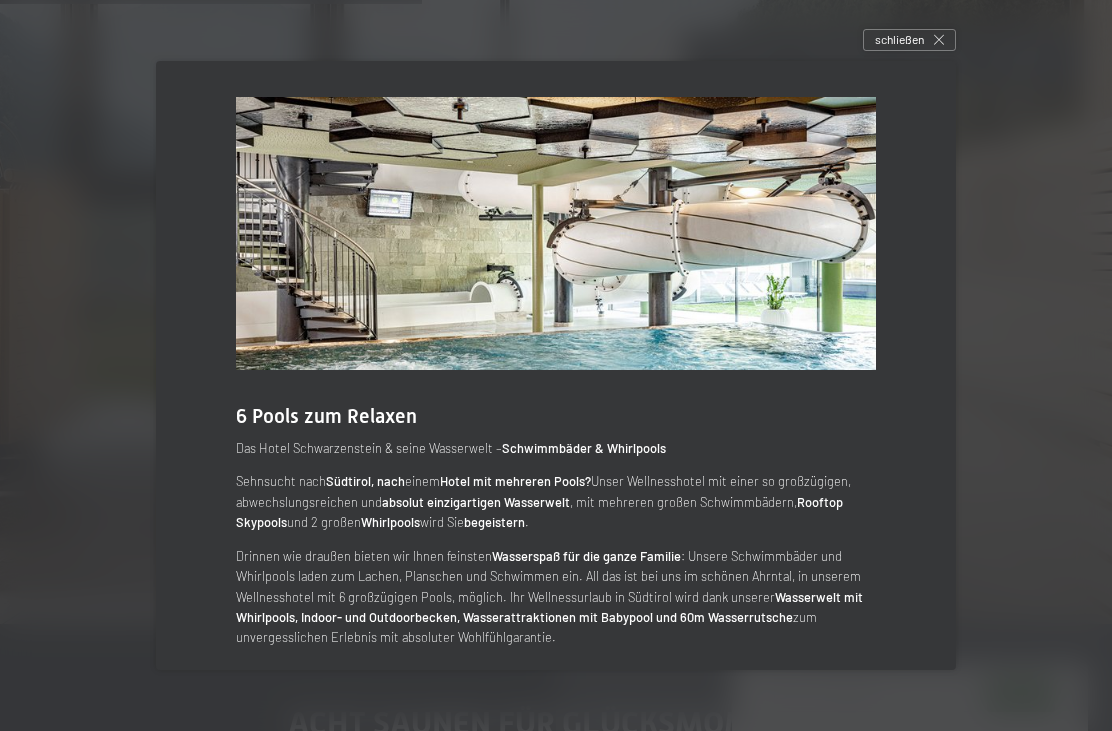scroll, scrollTop: 4223, scrollLeft: 0, axis: vertical 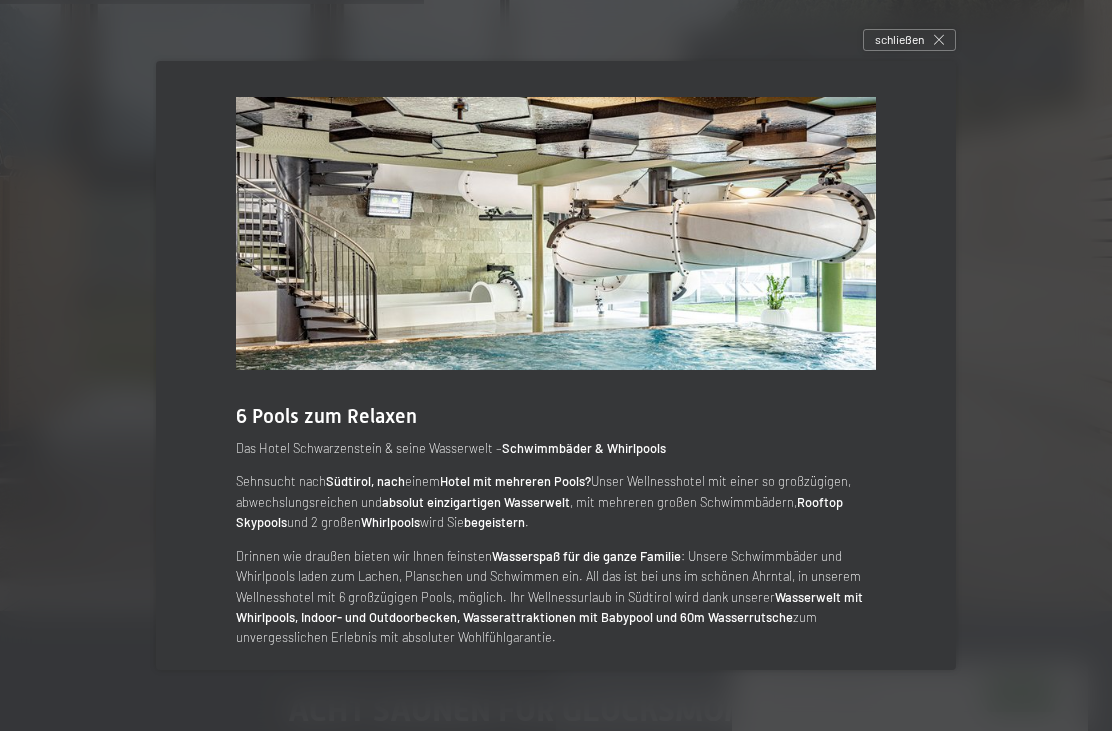 click at bounding box center (939, 40) 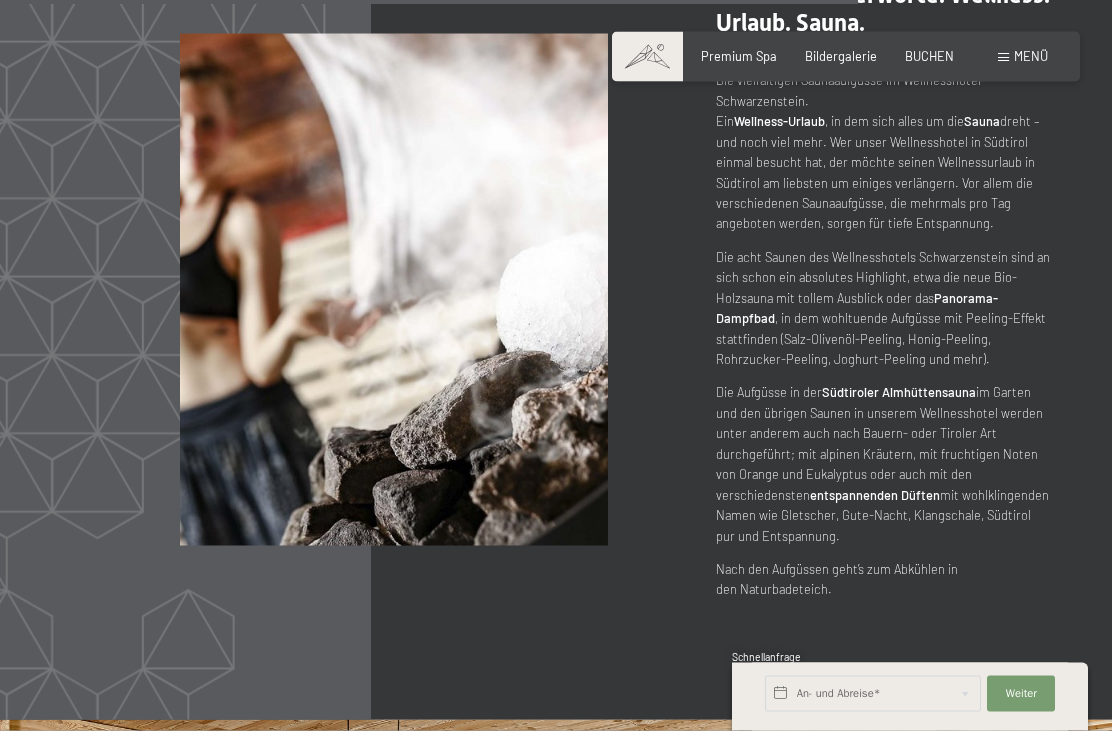 scroll, scrollTop: 7437, scrollLeft: 0, axis: vertical 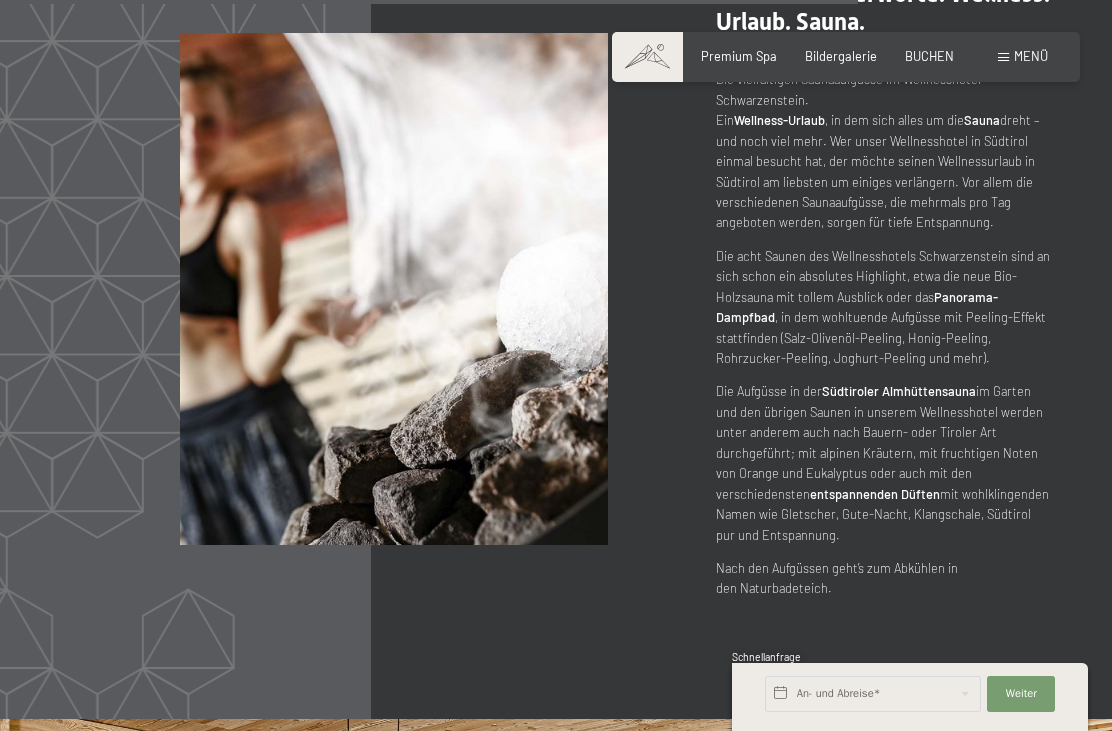 click on "Bildergalerie" at bounding box center (841, 56) 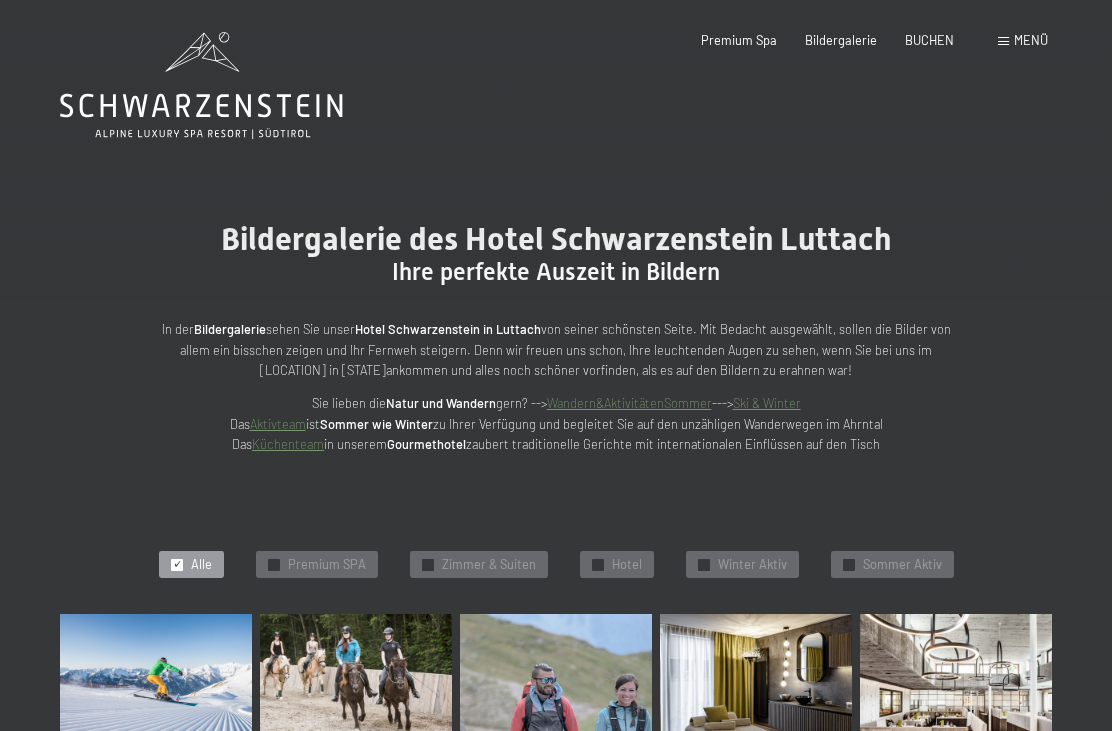 scroll, scrollTop: 0, scrollLeft: 0, axis: both 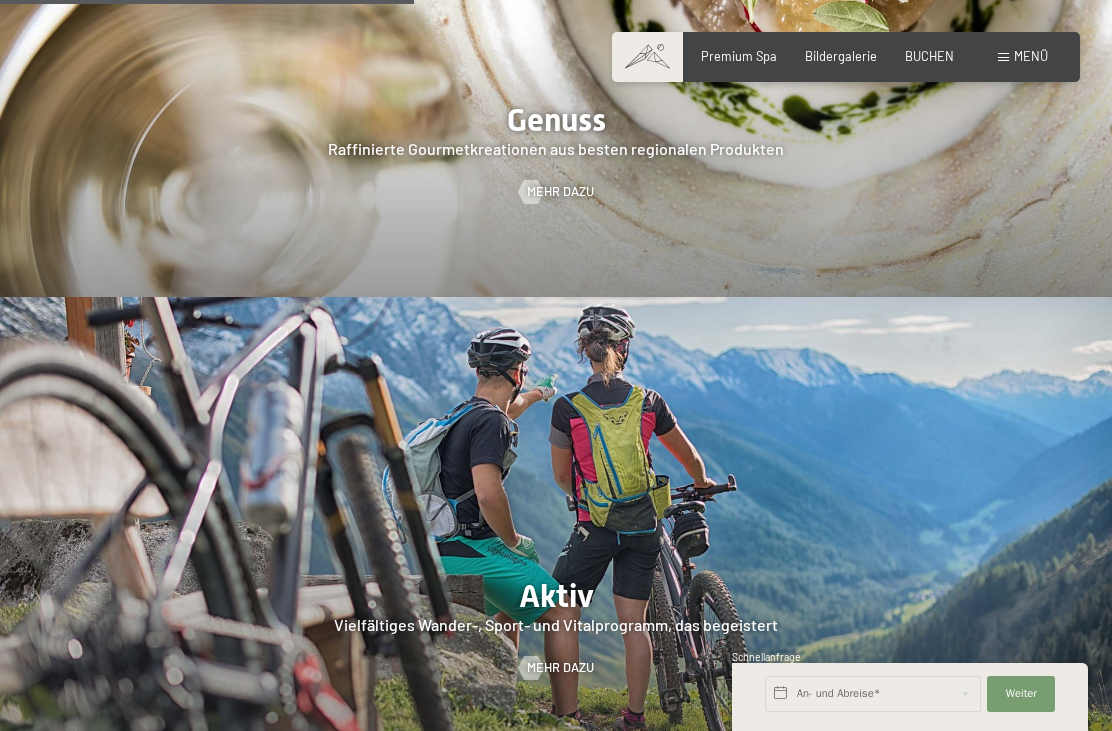 click on "Mehr dazu" at bounding box center [560, 192] 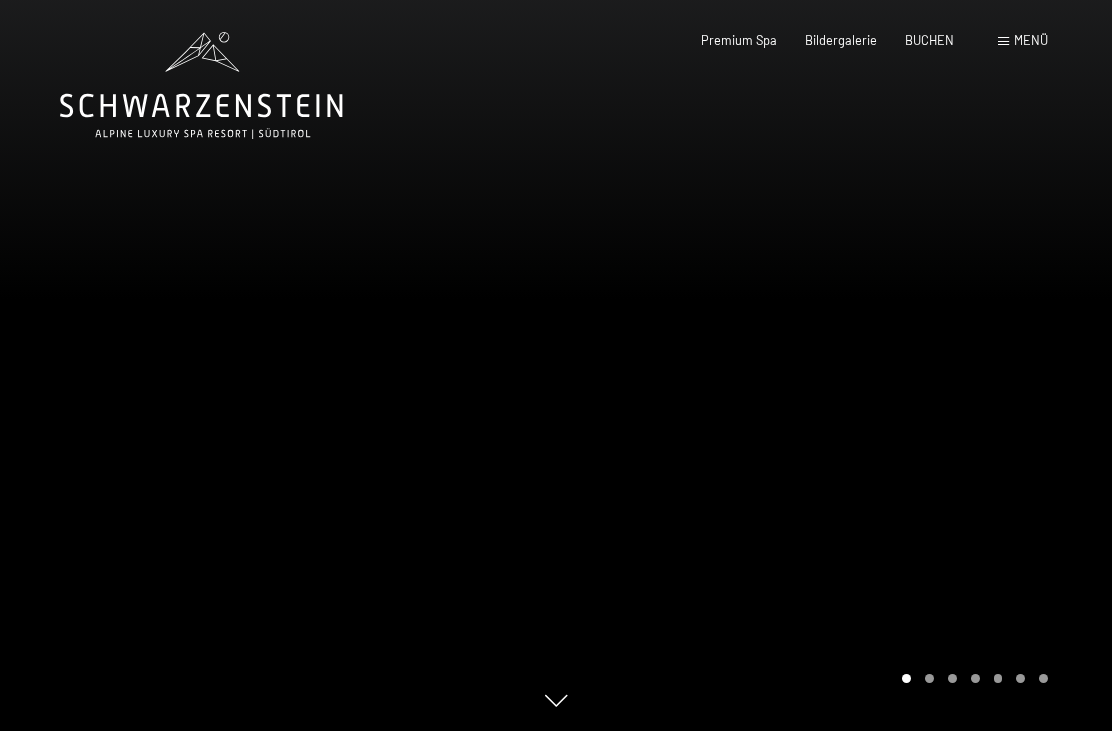 scroll, scrollTop: 0, scrollLeft: 0, axis: both 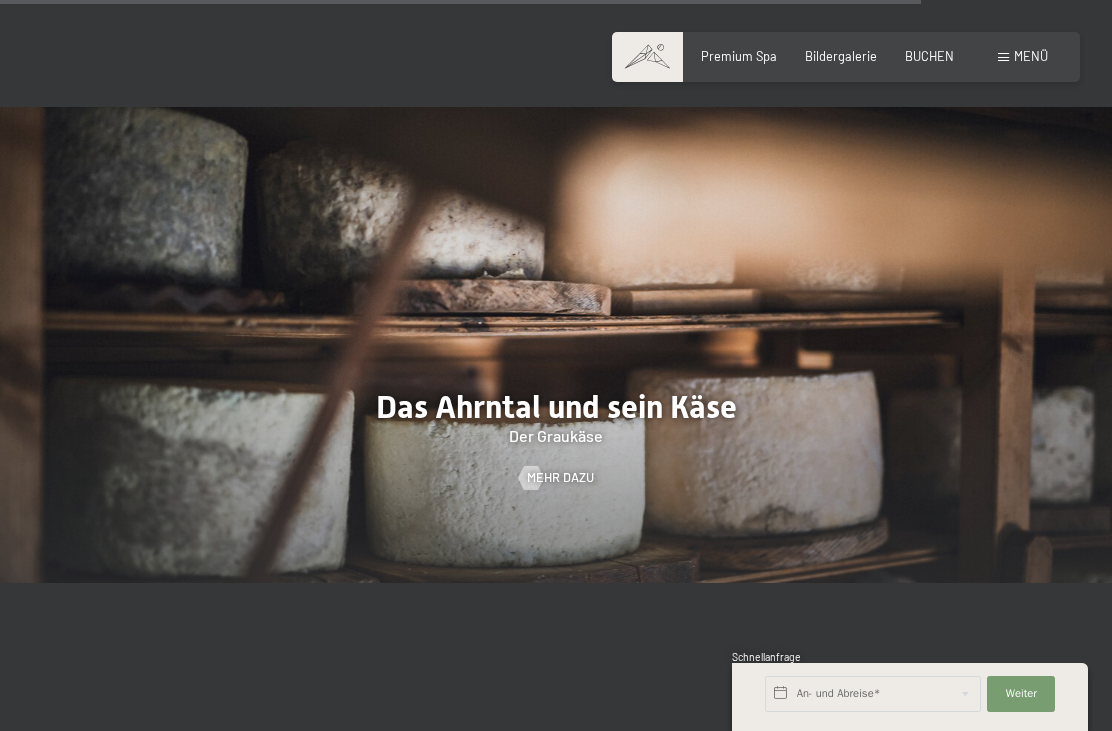 click on "Mehr dazu" at bounding box center [560, 478] 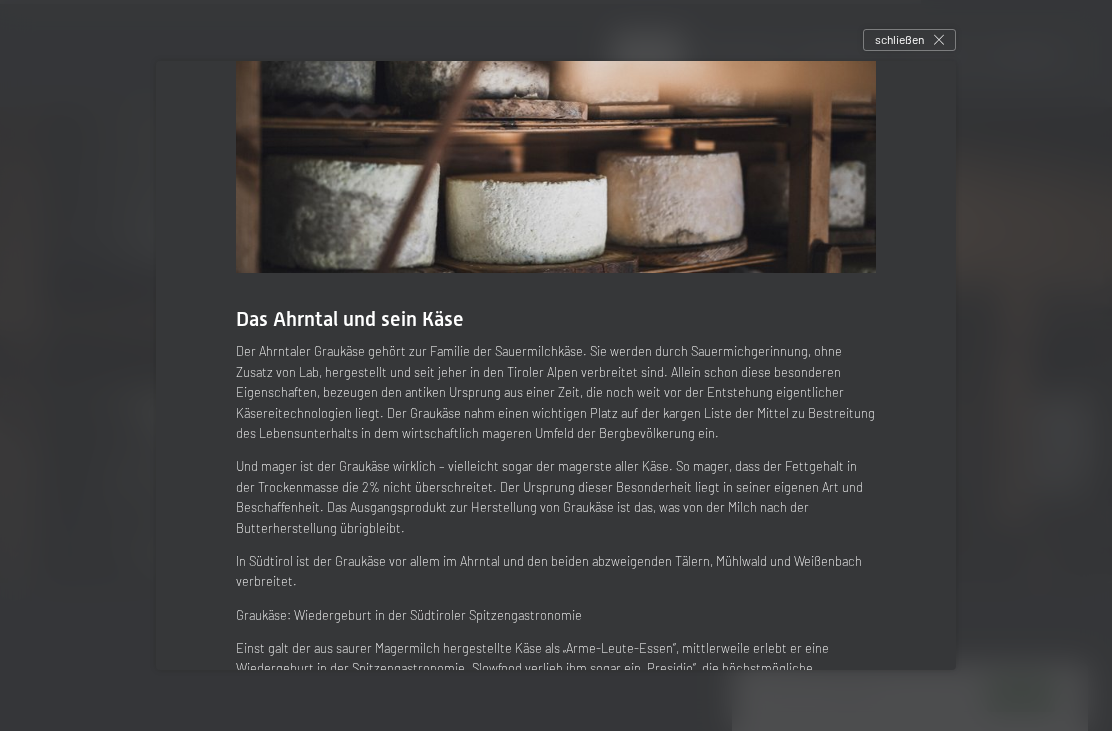 scroll, scrollTop: 97, scrollLeft: 0, axis: vertical 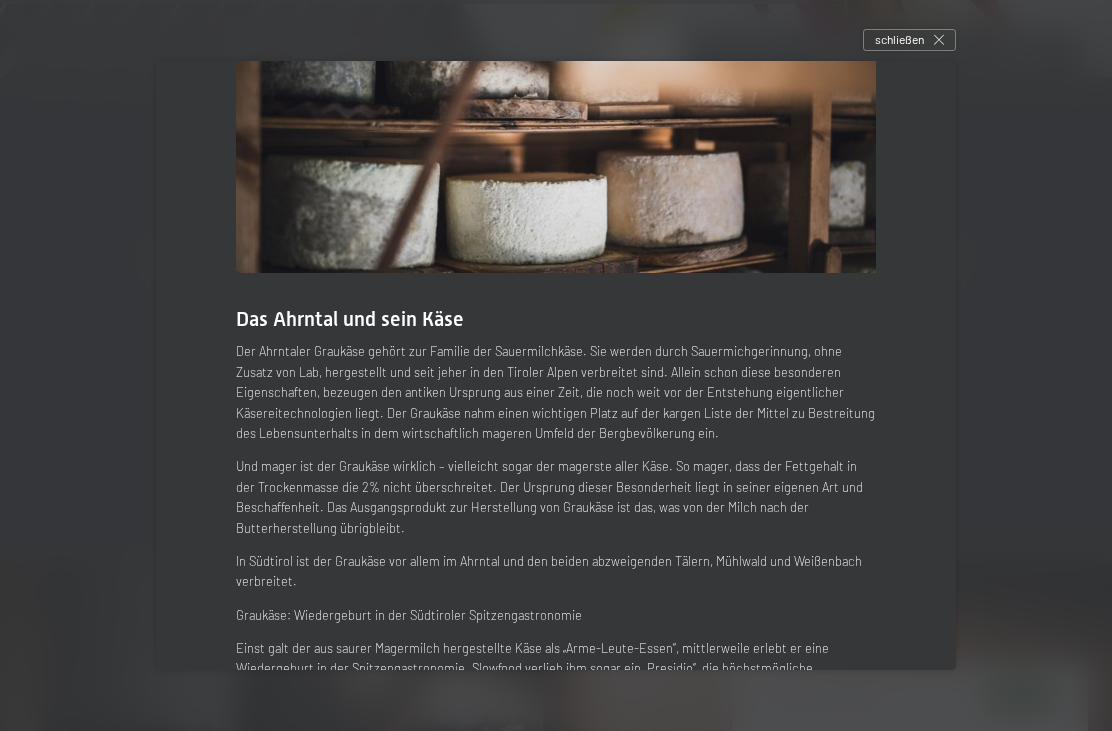 click on "schließen" at bounding box center (909, 40) 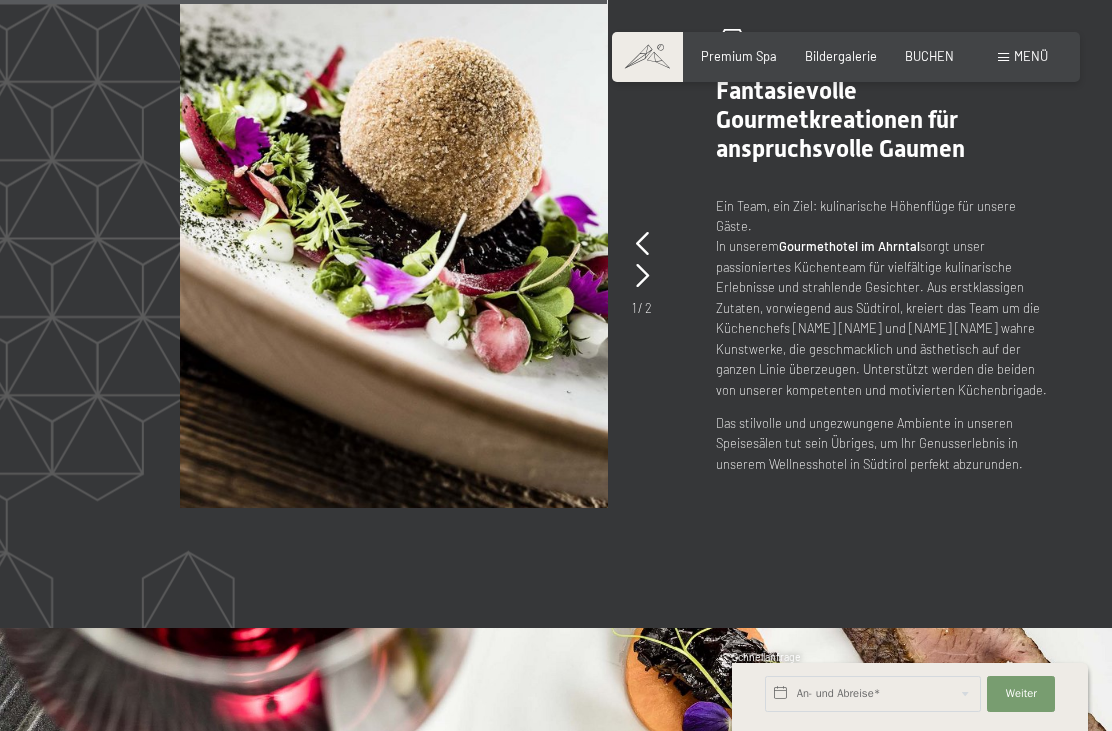 scroll, scrollTop: 3107, scrollLeft: 0, axis: vertical 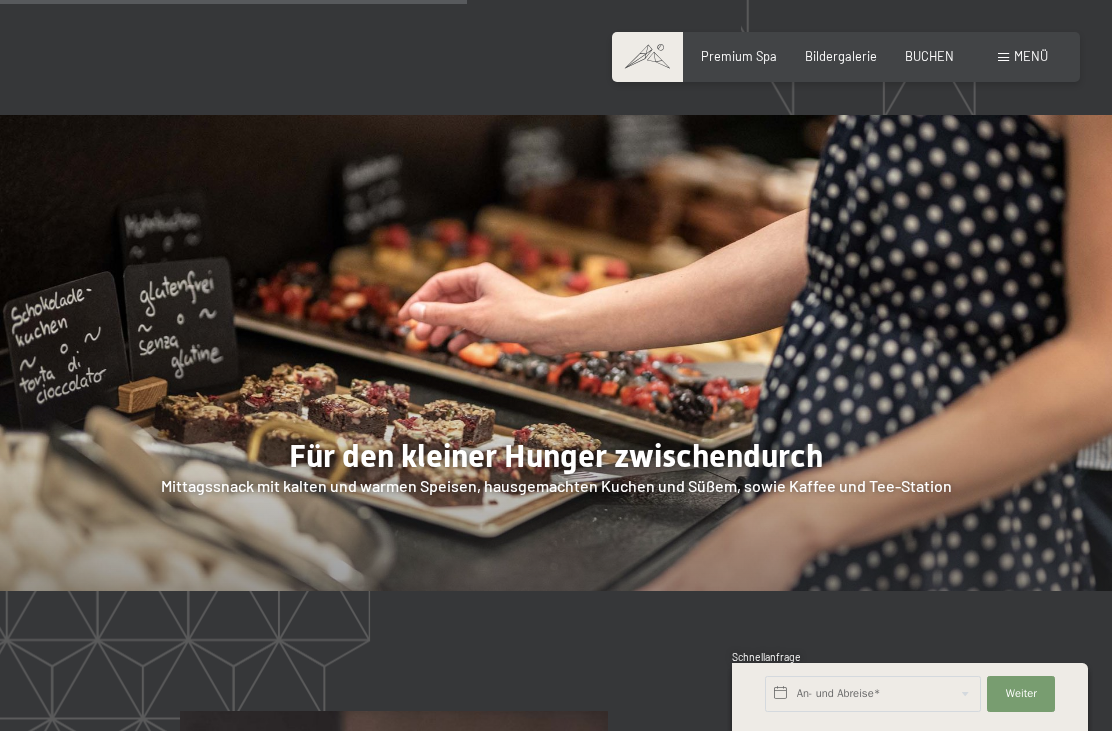 click at bounding box center (556, 353) 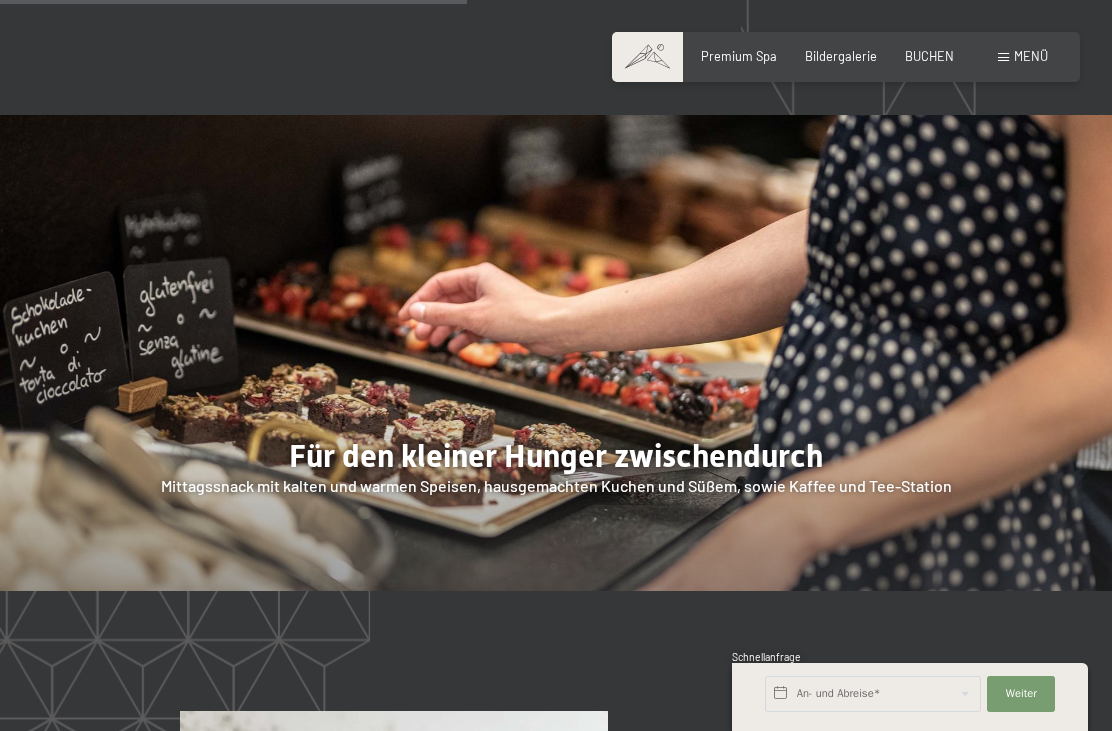 scroll, scrollTop: 2395, scrollLeft: 0, axis: vertical 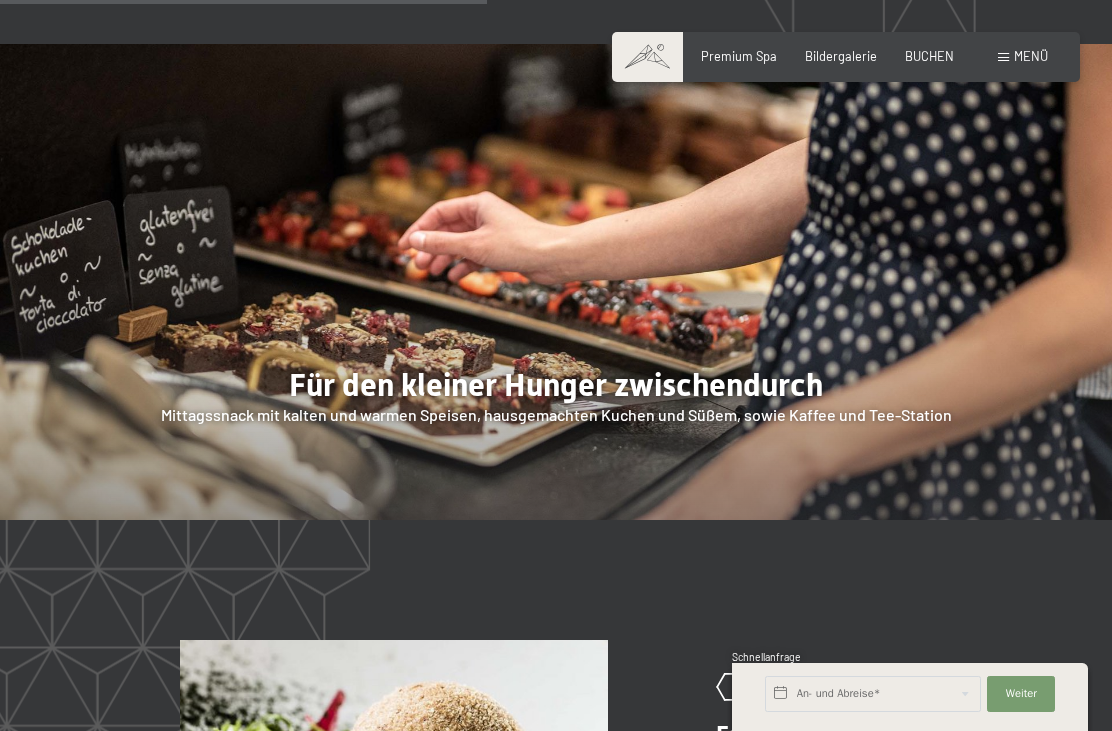 click at bounding box center (556, 282) 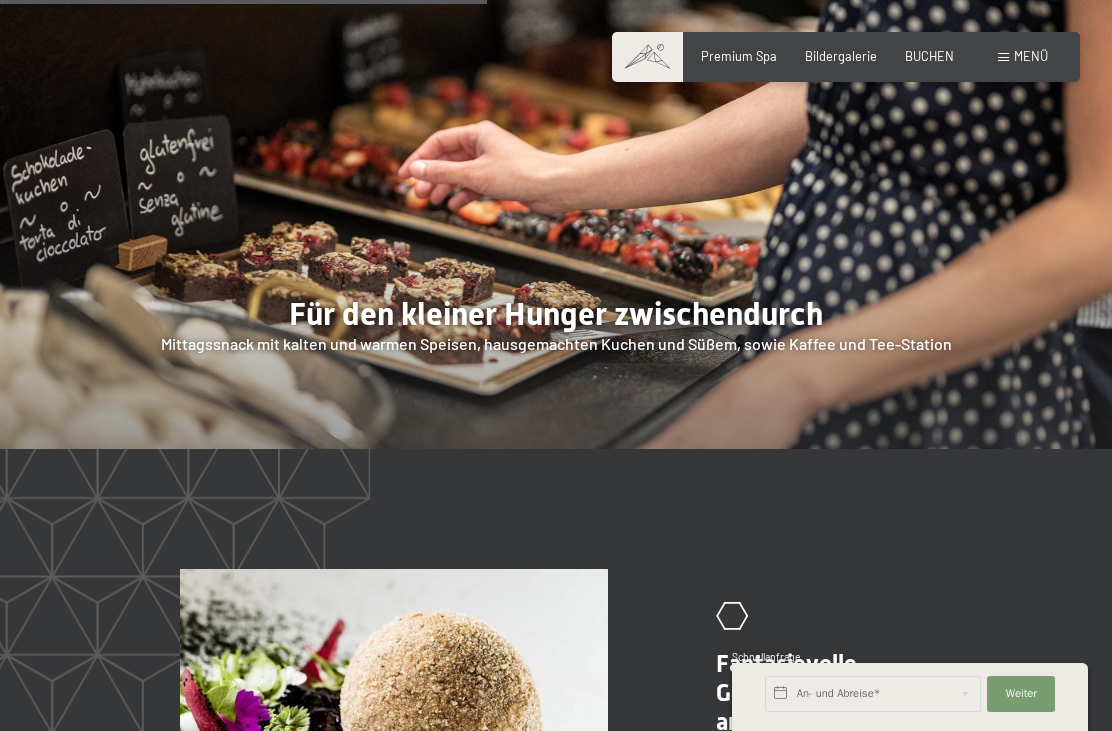 scroll, scrollTop: 2671, scrollLeft: 0, axis: vertical 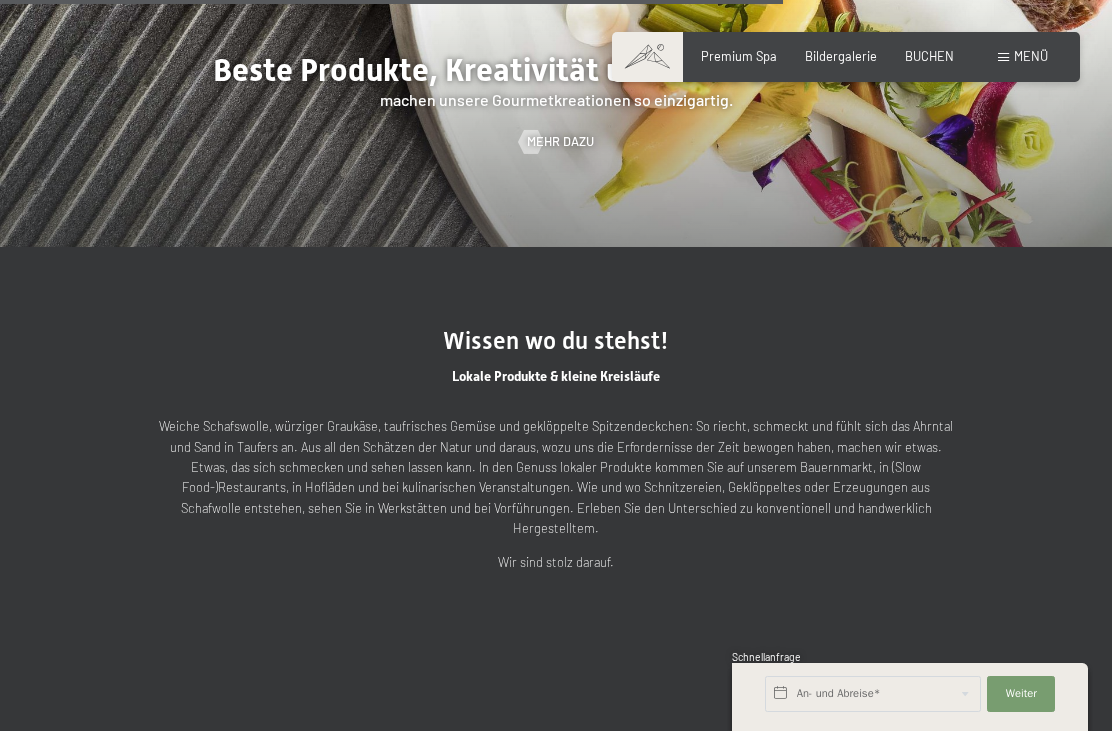 click at bounding box center (1003, 57) 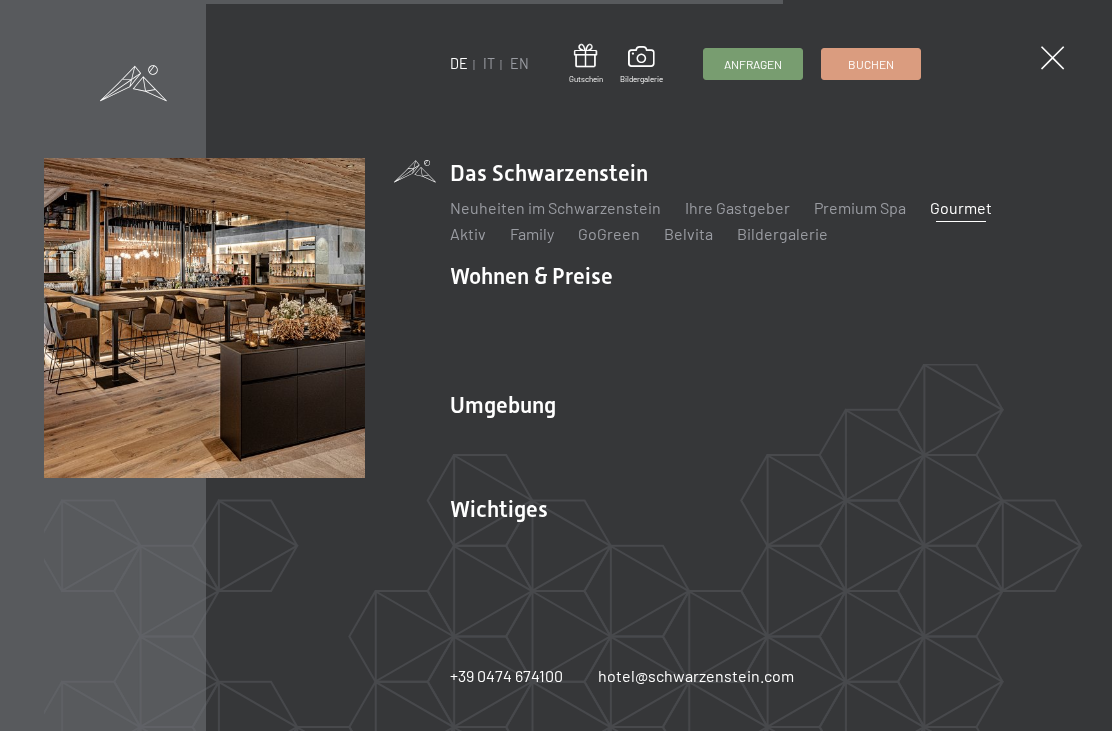 click on "GoGreen" at bounding box center [609, 233] 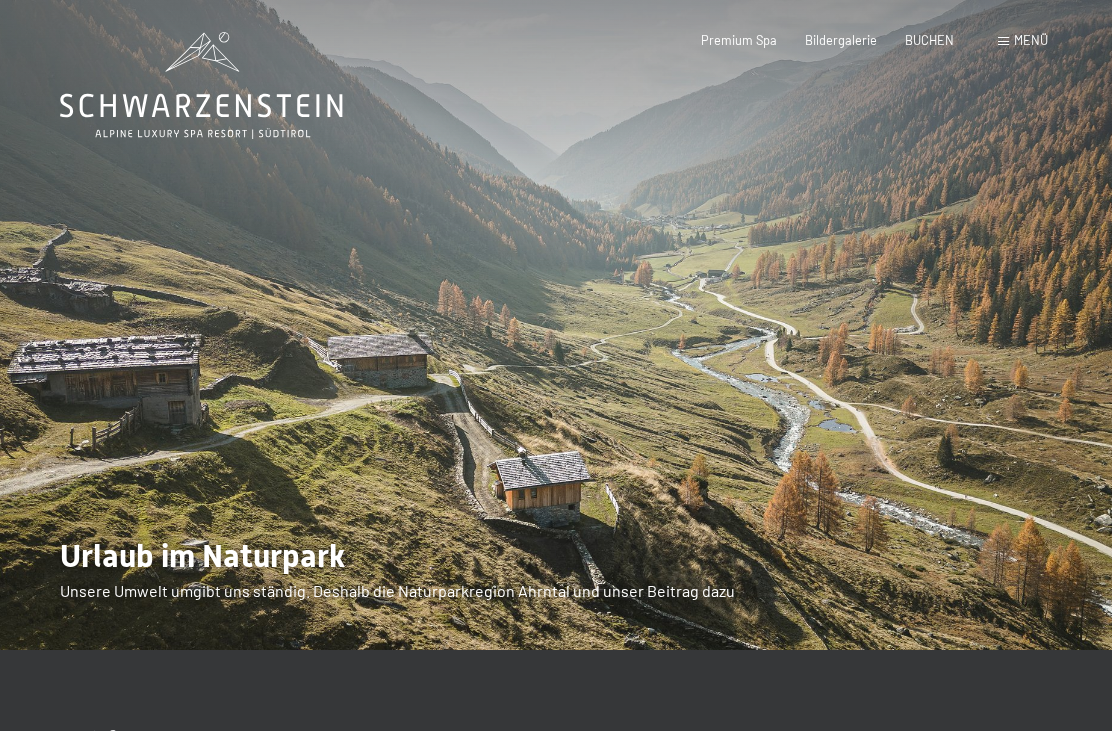 scroll, scrollTop: 0, scrollLeft: 0, axis: both 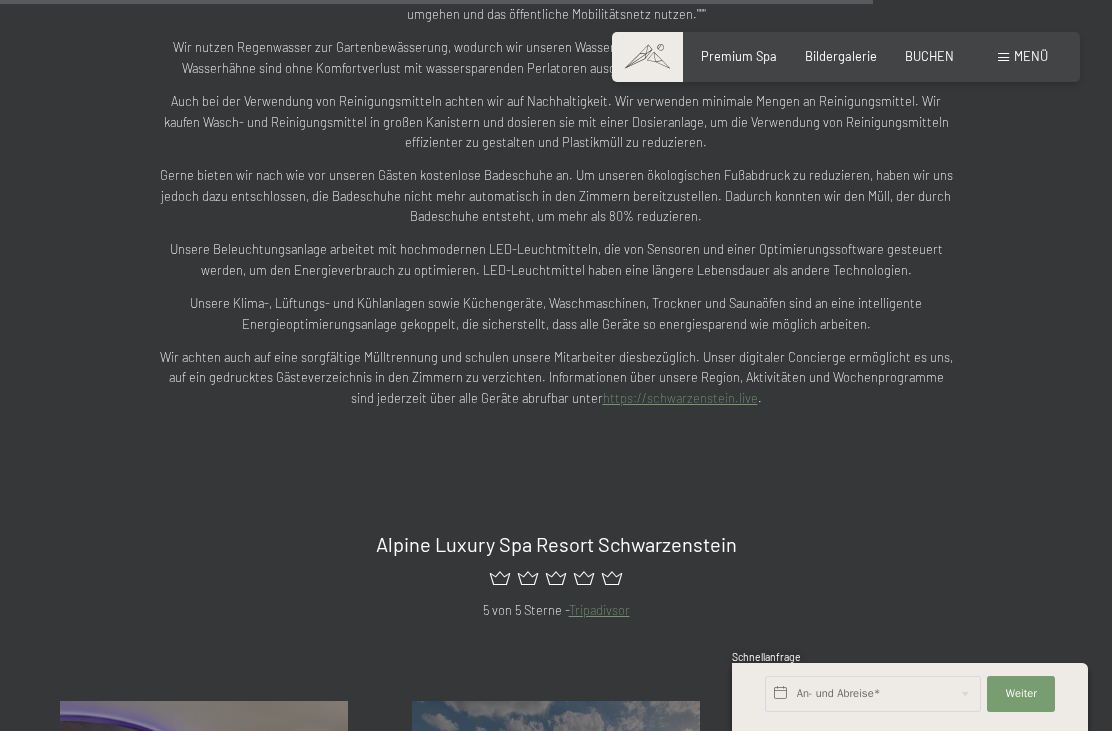 click at bounding box center [1003, 57] 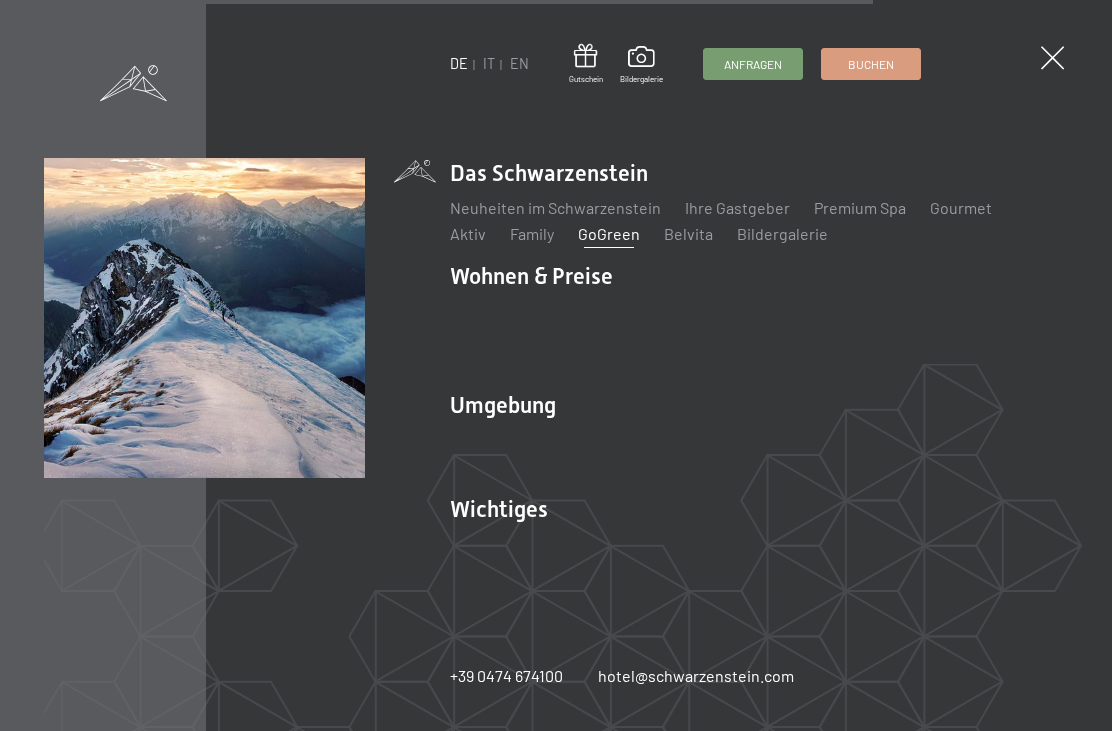 click on "Shopping" at bounding box center [718, 465] 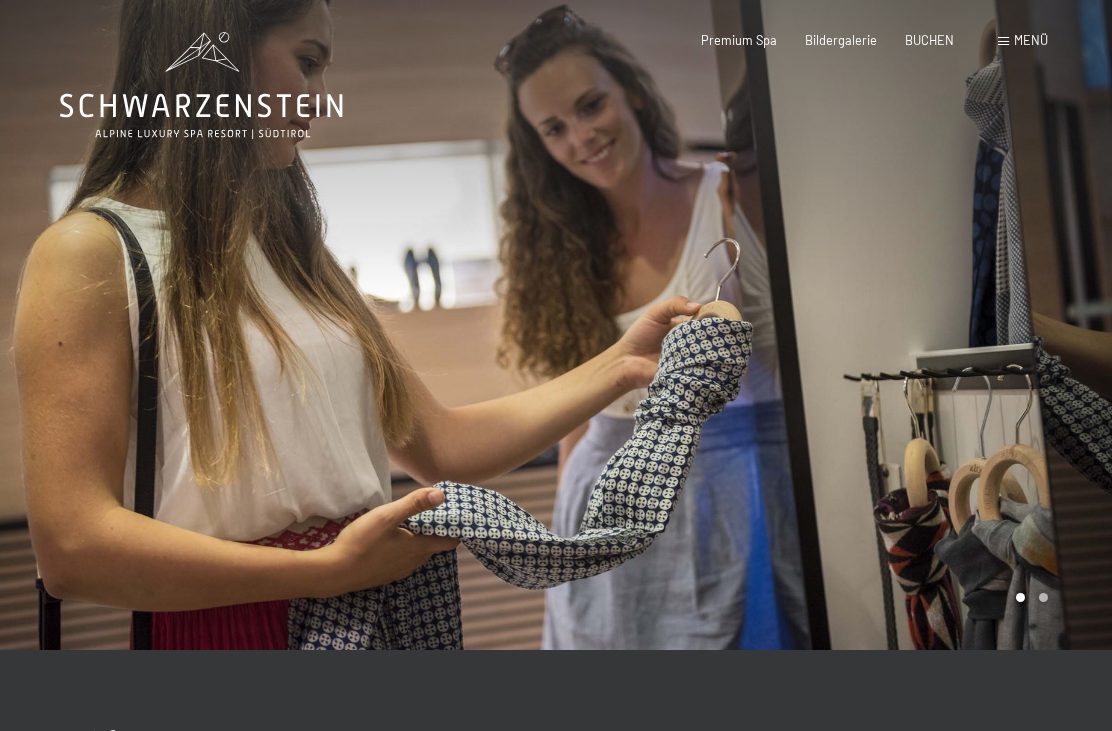 scroll, scrollTop: 0, scrollLeft: 0, axis: both 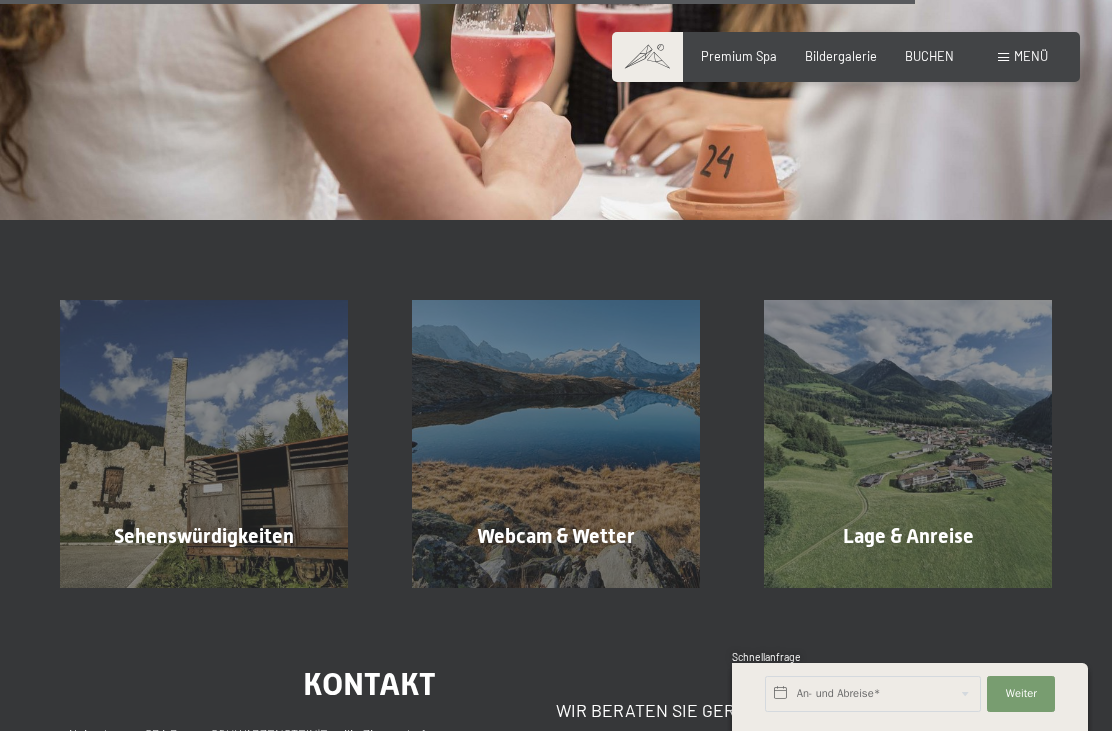 click on "Sehenswürdigkeiten           Mehr erfahren" at bounding box center (204, 444) 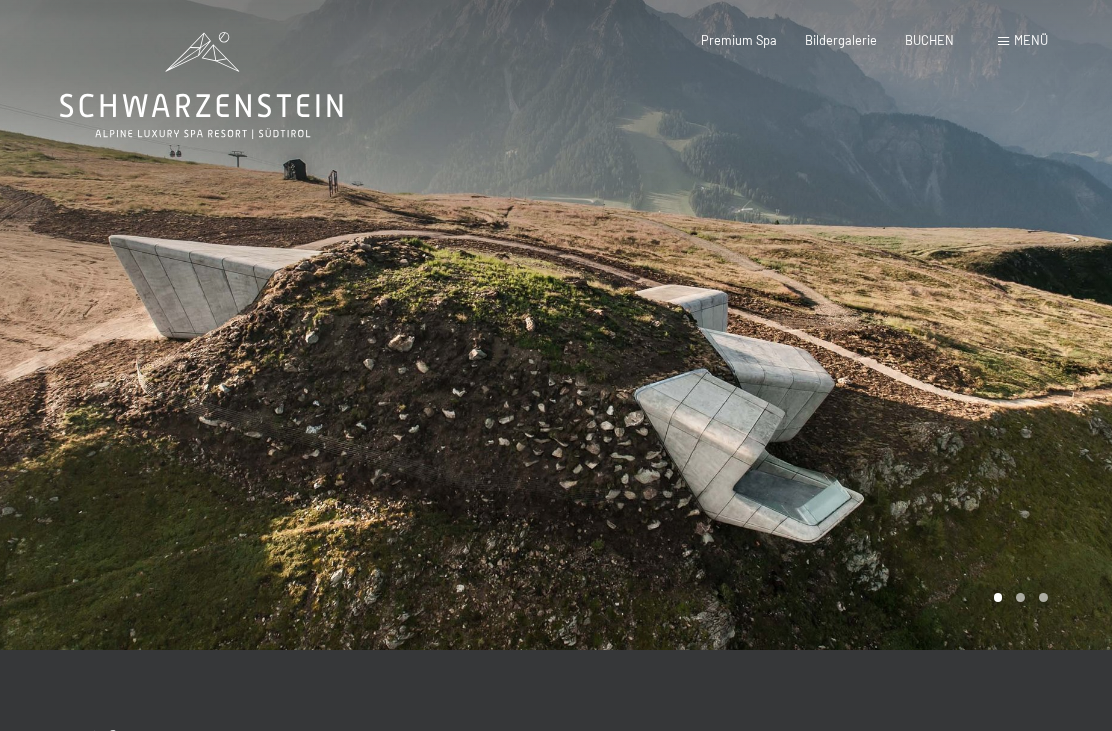 scroll, scrollTop: 0, scrollLeft: 0, axis: both 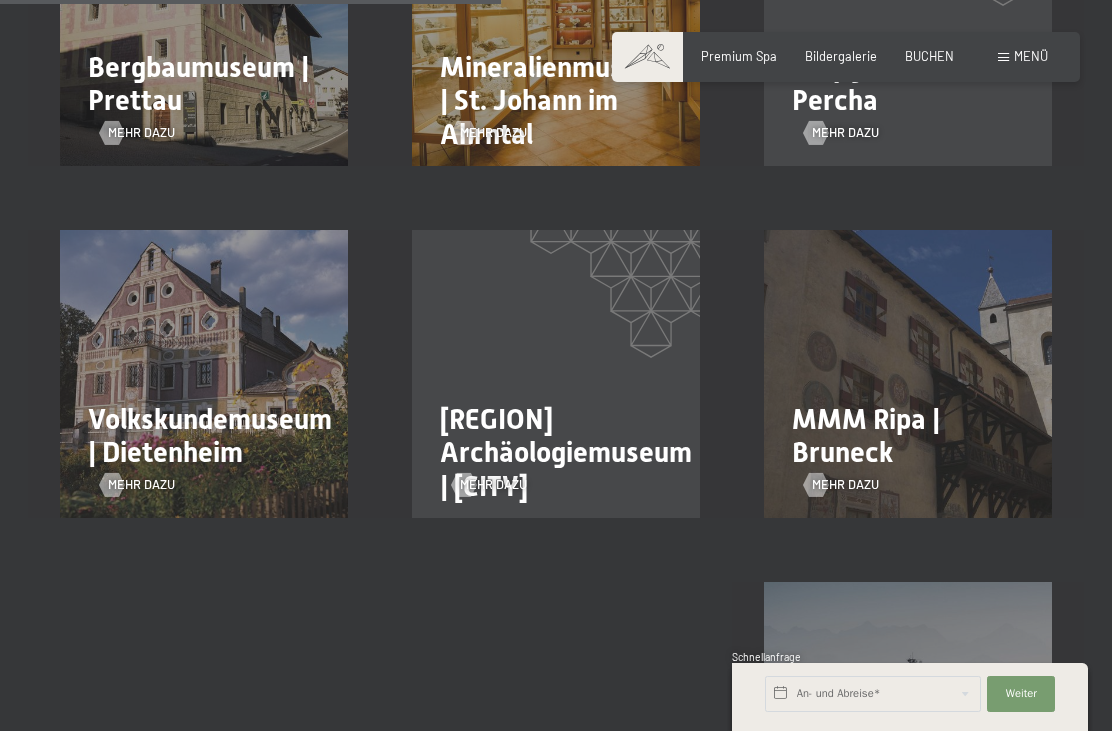 click on "Mehr dazu" at bounding box center [908, 473] 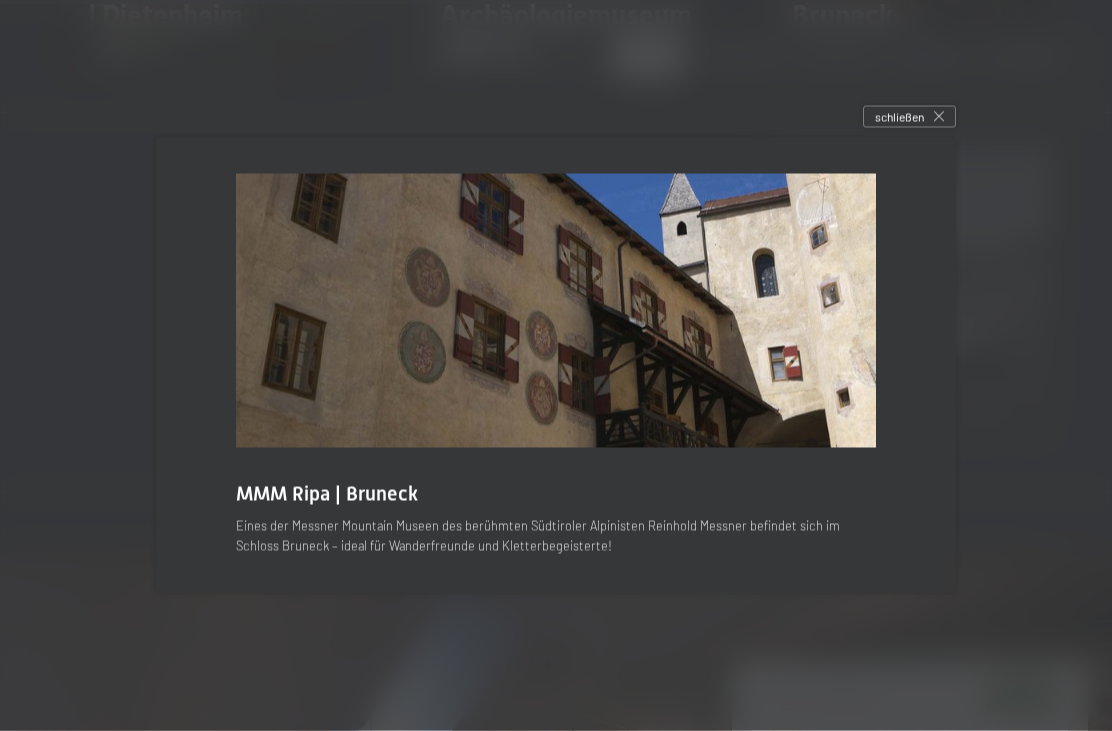 scroll, scrollTop: 2015, scrollLeft: 0, axis: vertical 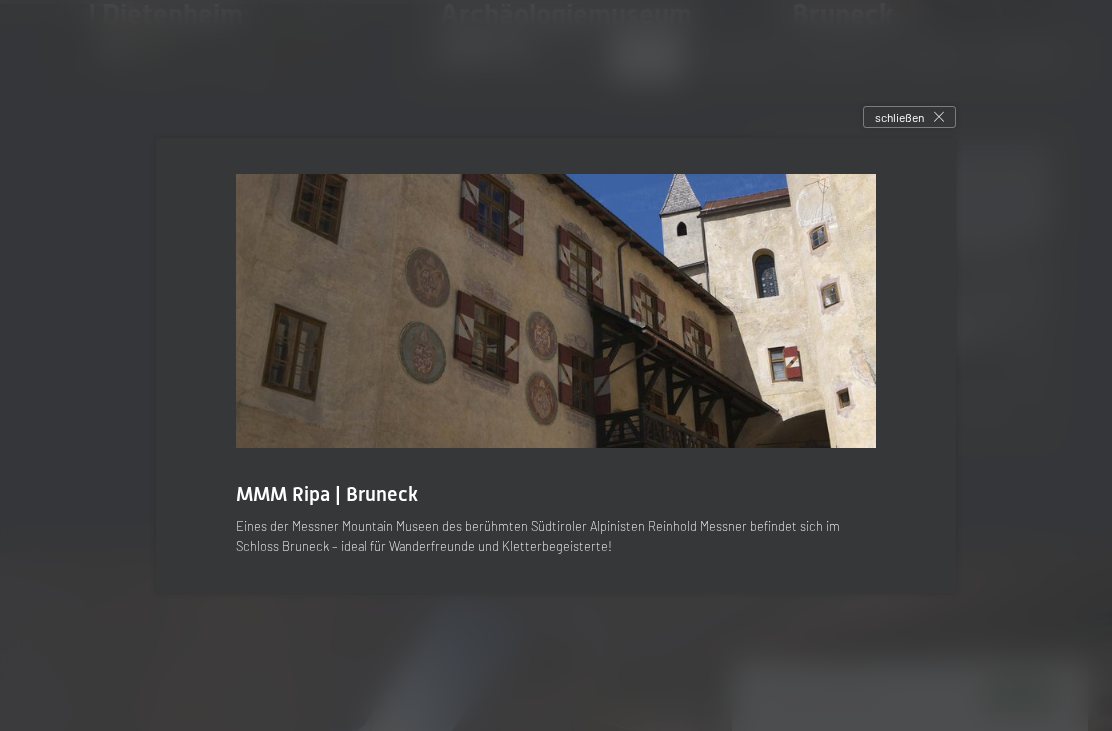 click on "schließen" at bounding box center (909, 117) 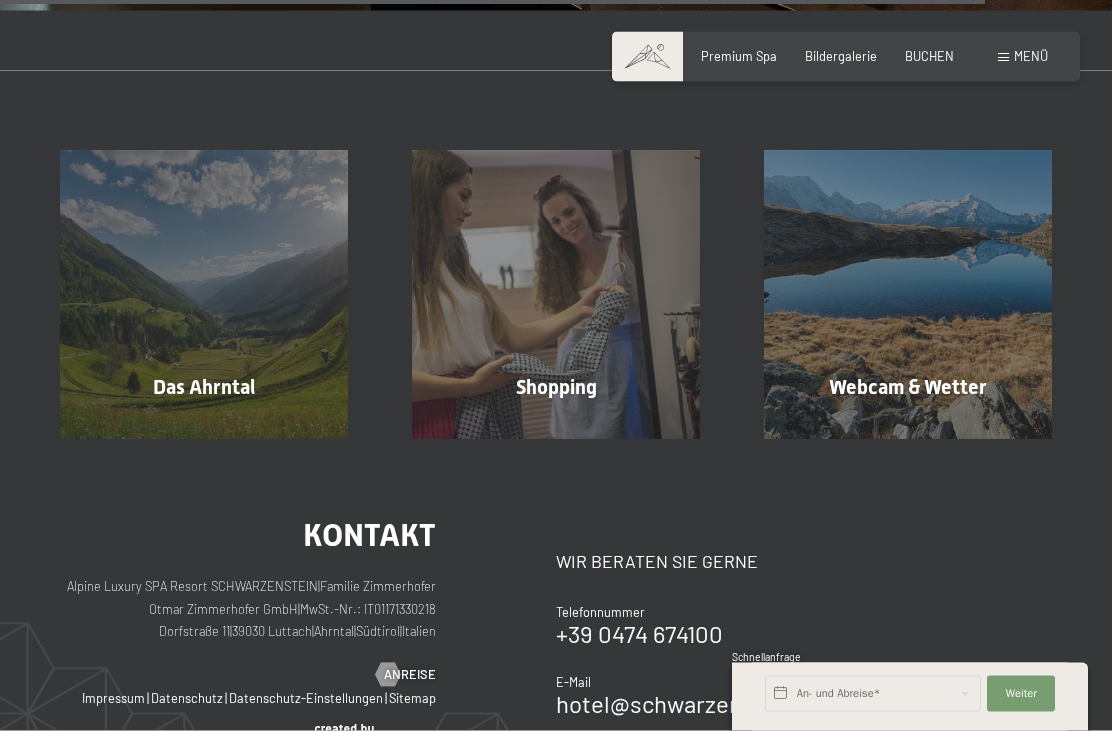scroll, scrollTop: 3192, scrollLeft: 0, axis: vertical 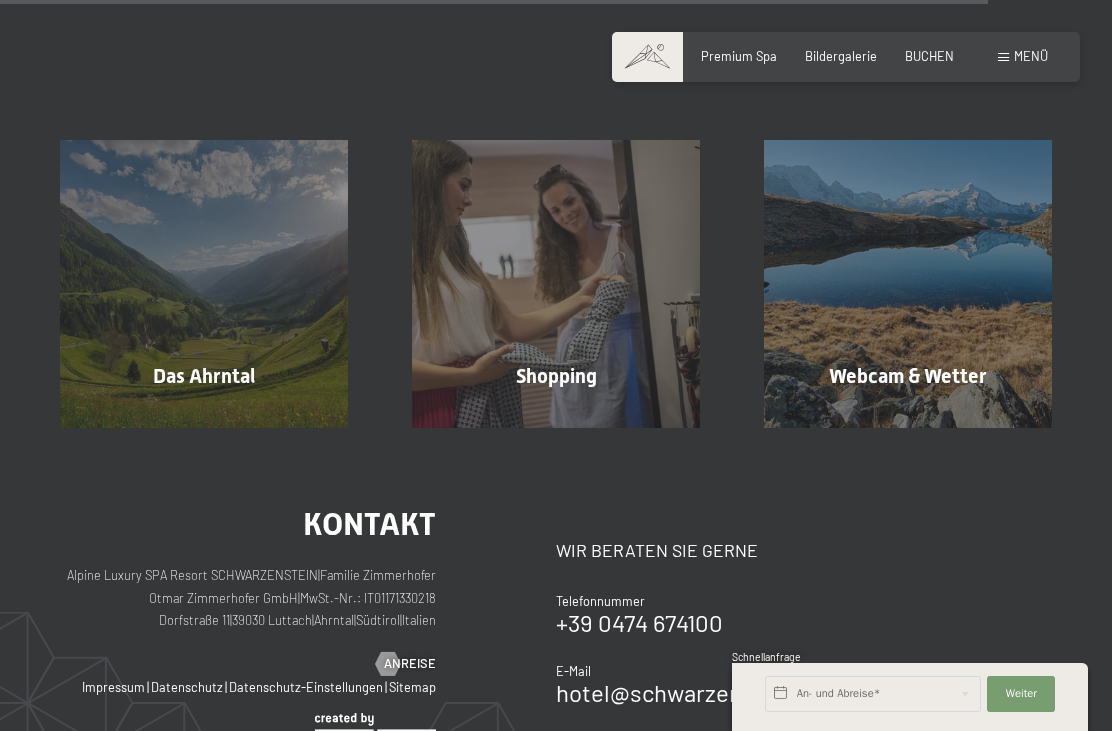 click on "Webcam & Wetter           Mehr erfahren" at bounding box center (908, 284) 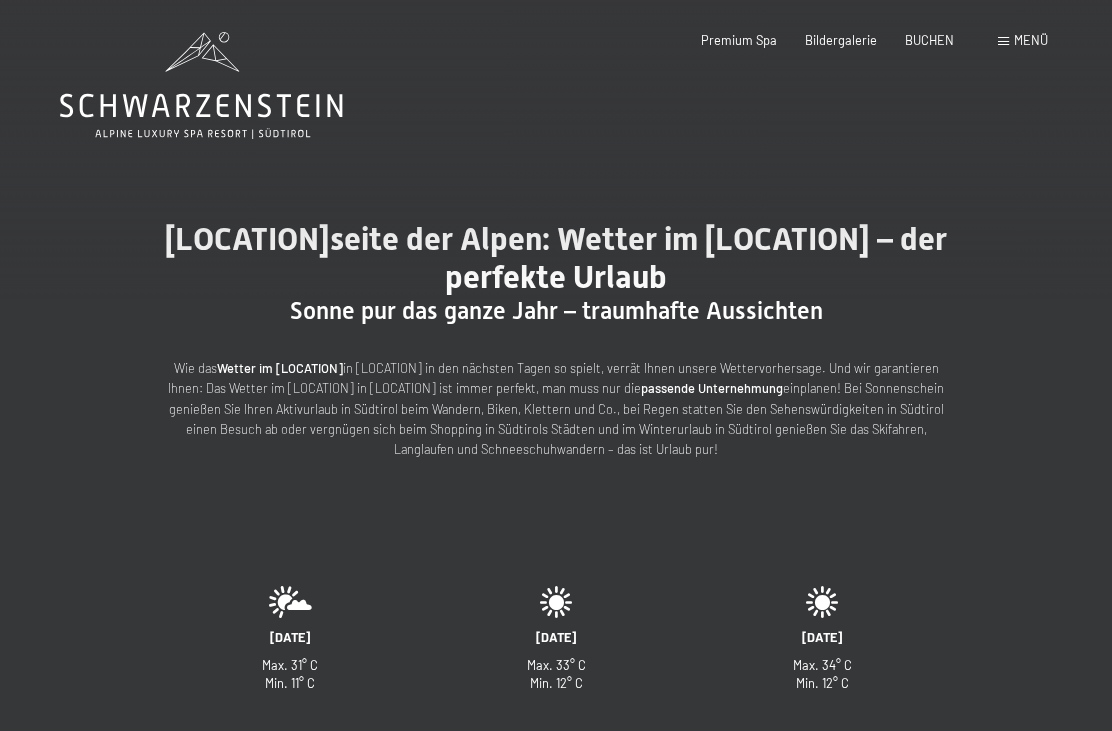 scroll, scrollTop: 0, scrollLeft: 0, axis: both 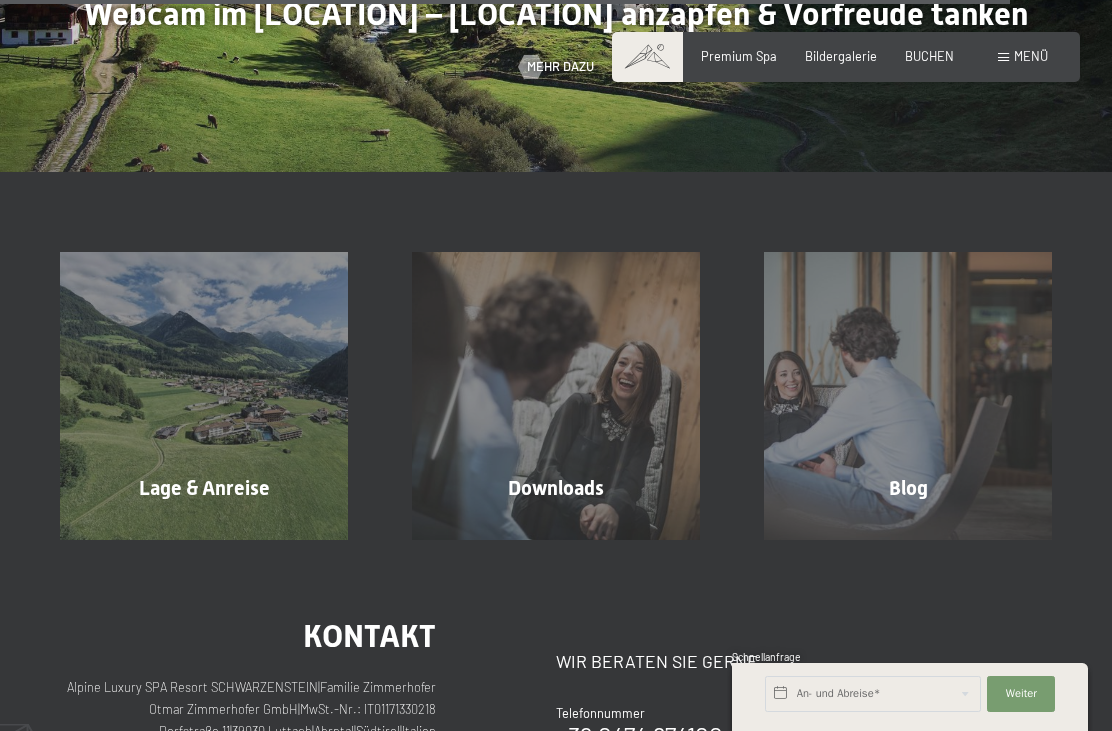click on "Blog           Mehr erfahren" at bounding box center (908, 396) 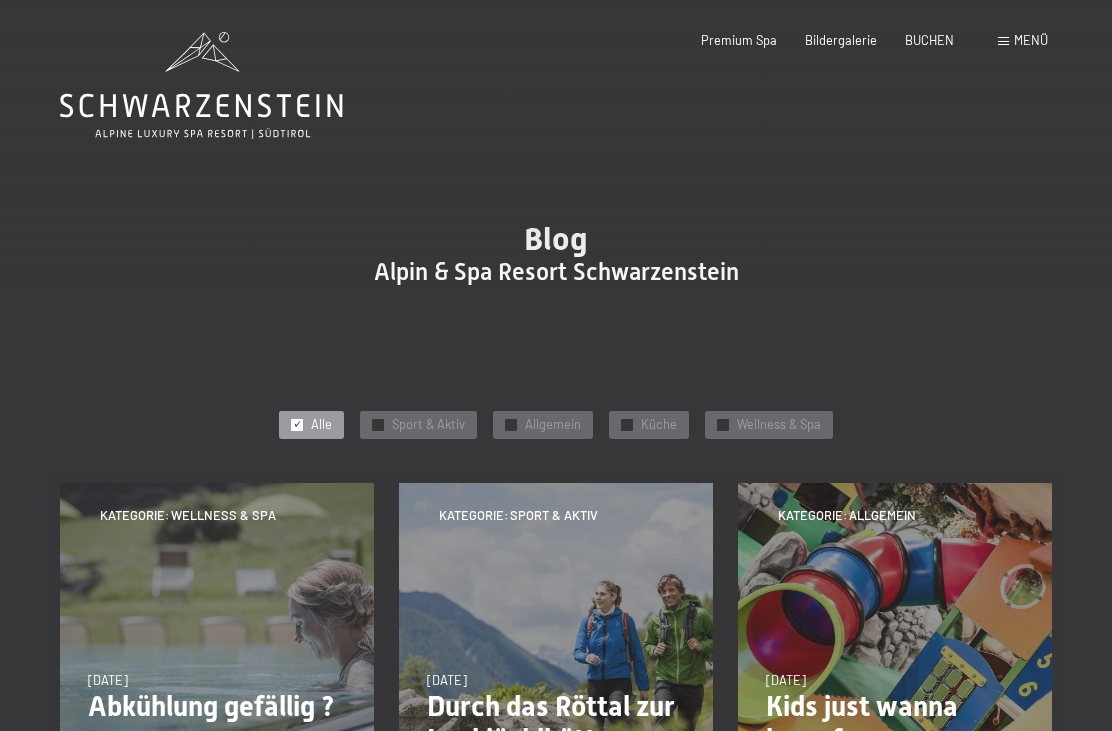 scroll, scrollTop: 0, scrollLeft: 0, axis: both 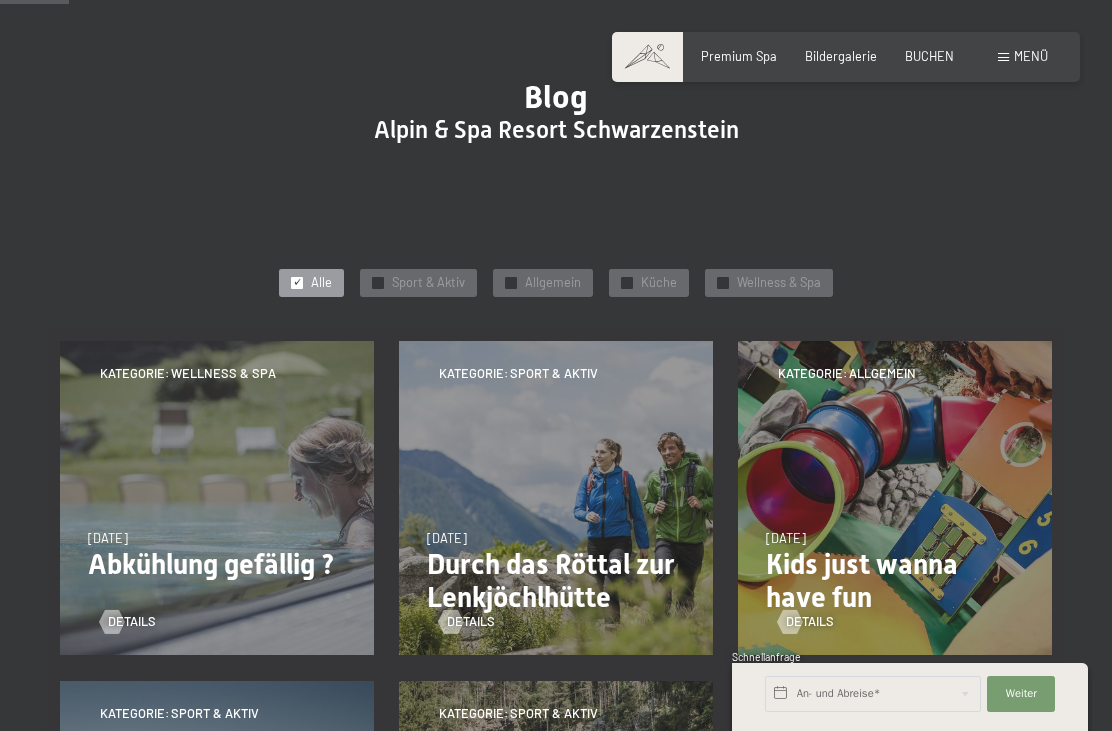 click on "✓       Küche" at bounding box center (649, 283) 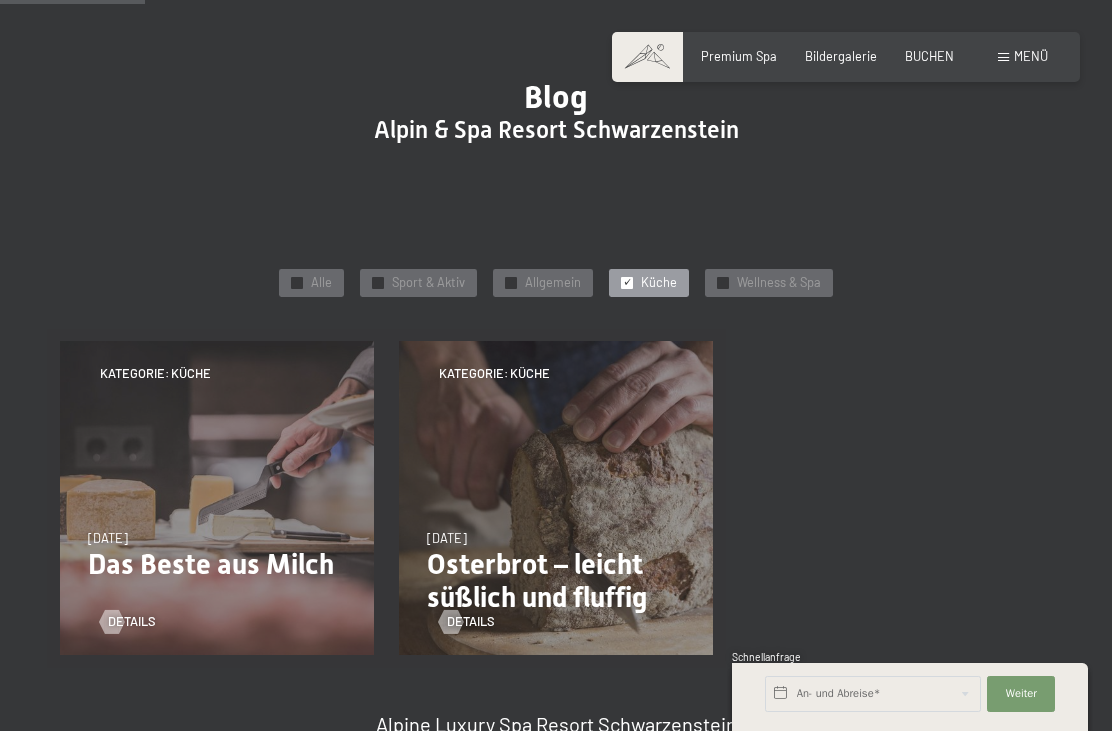 scroll, scrollTop: 238, scrollLeft: 0, axis: vertical 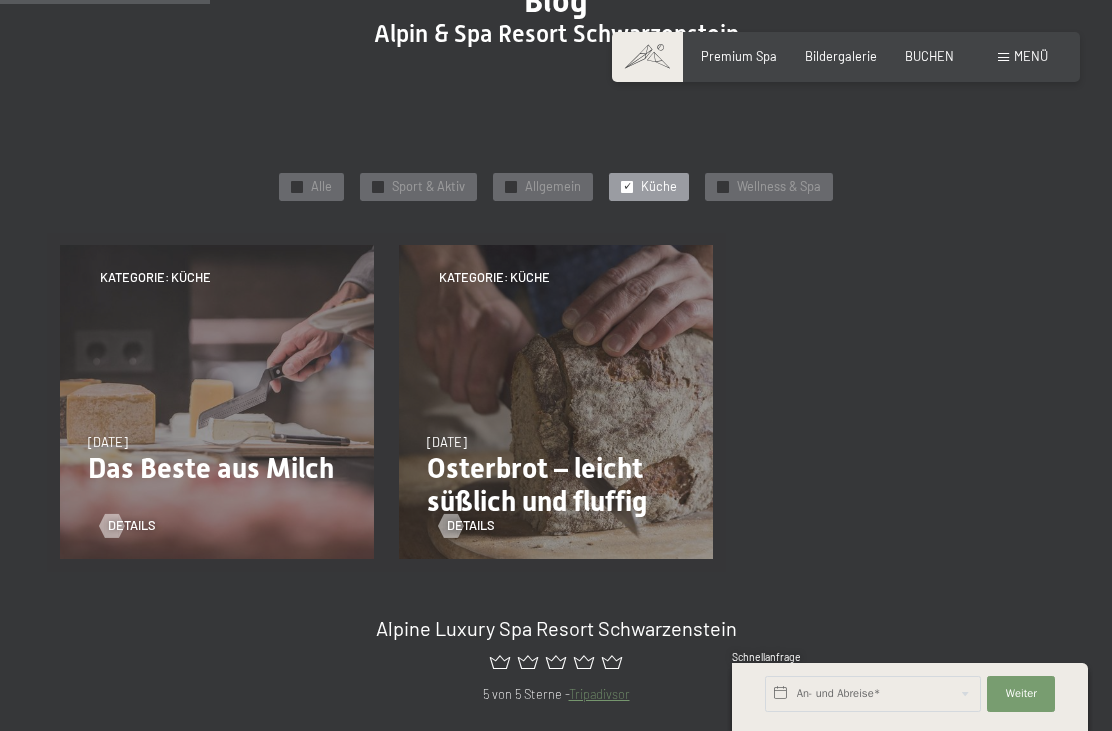 click on "Wellness & Spa" at bounding box center [779, 187] 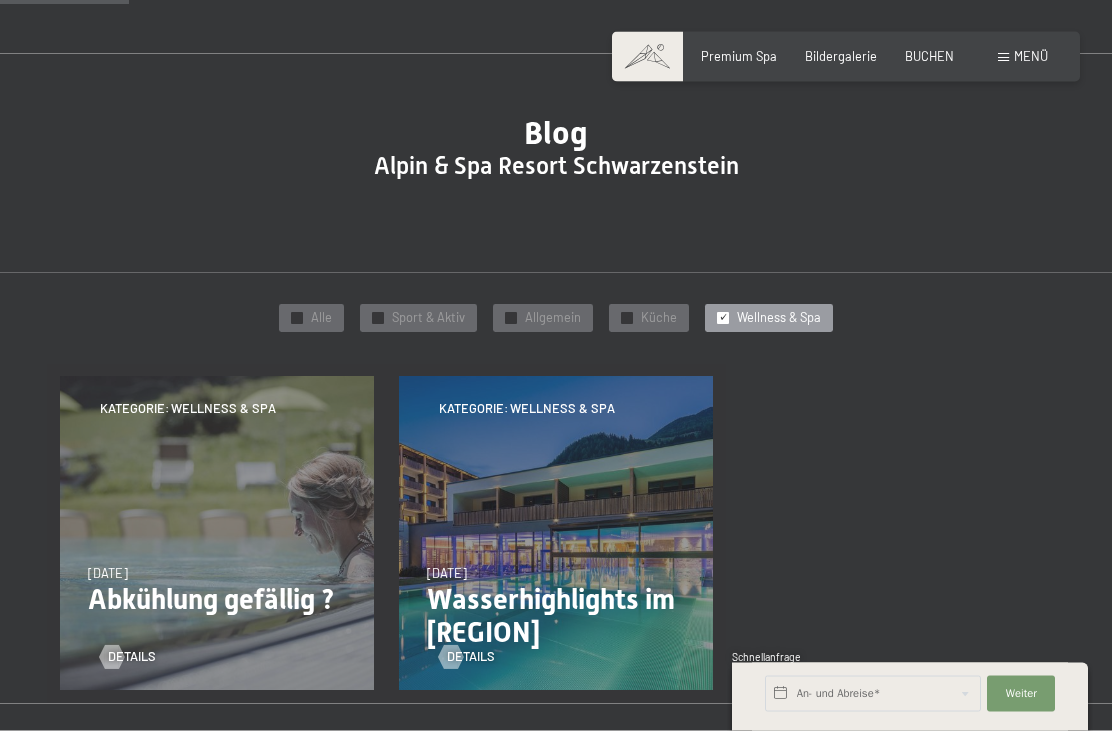 scroll, scrollTop: 0, scrollLeft: 0, axis: both 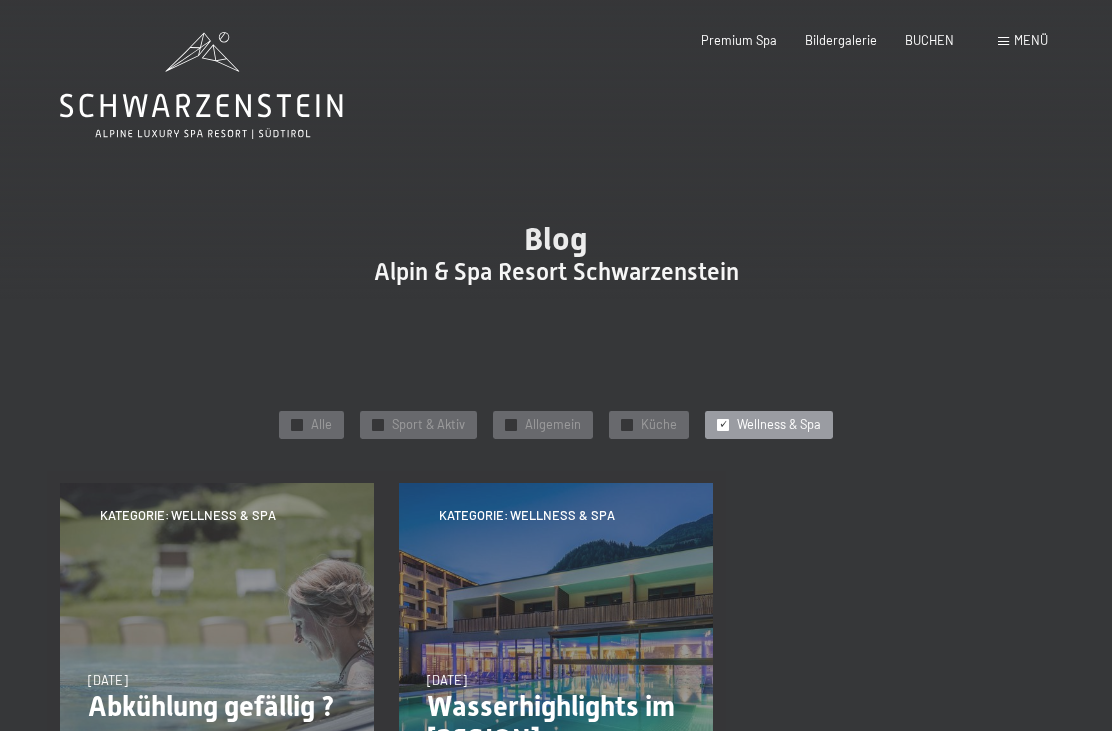 click on "Bildergalerie" at bounding box center (841, 40) 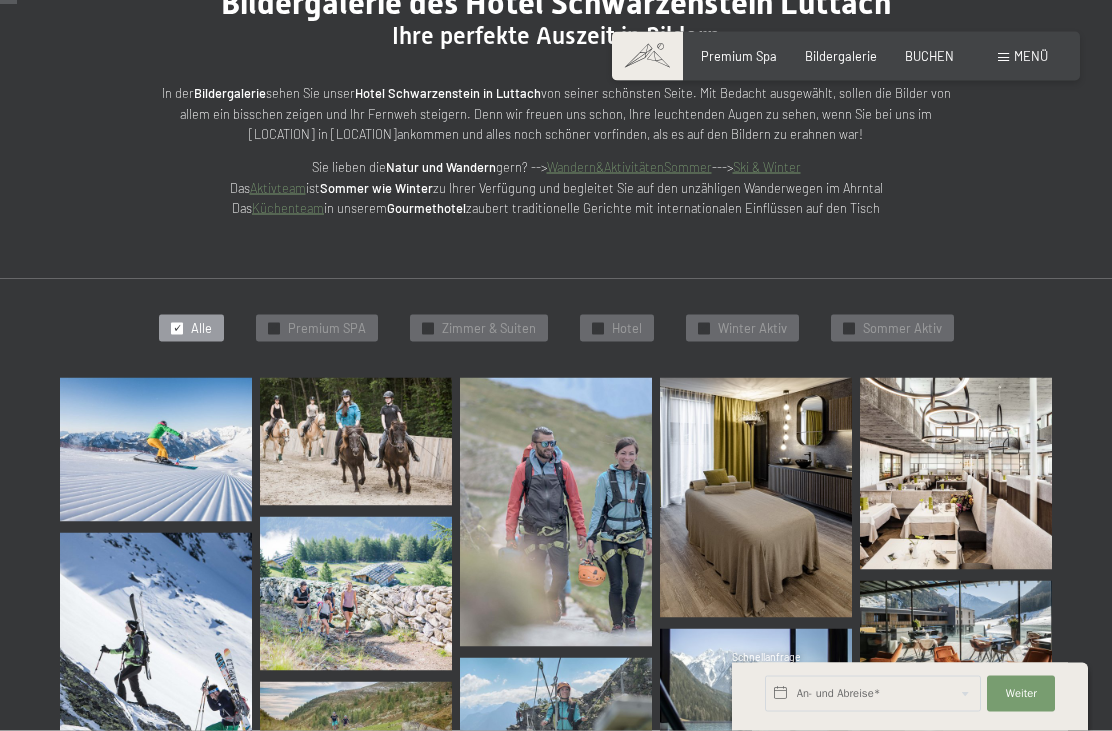 scroll, scrollTop: 0, scrollLeft: 0, axis: both 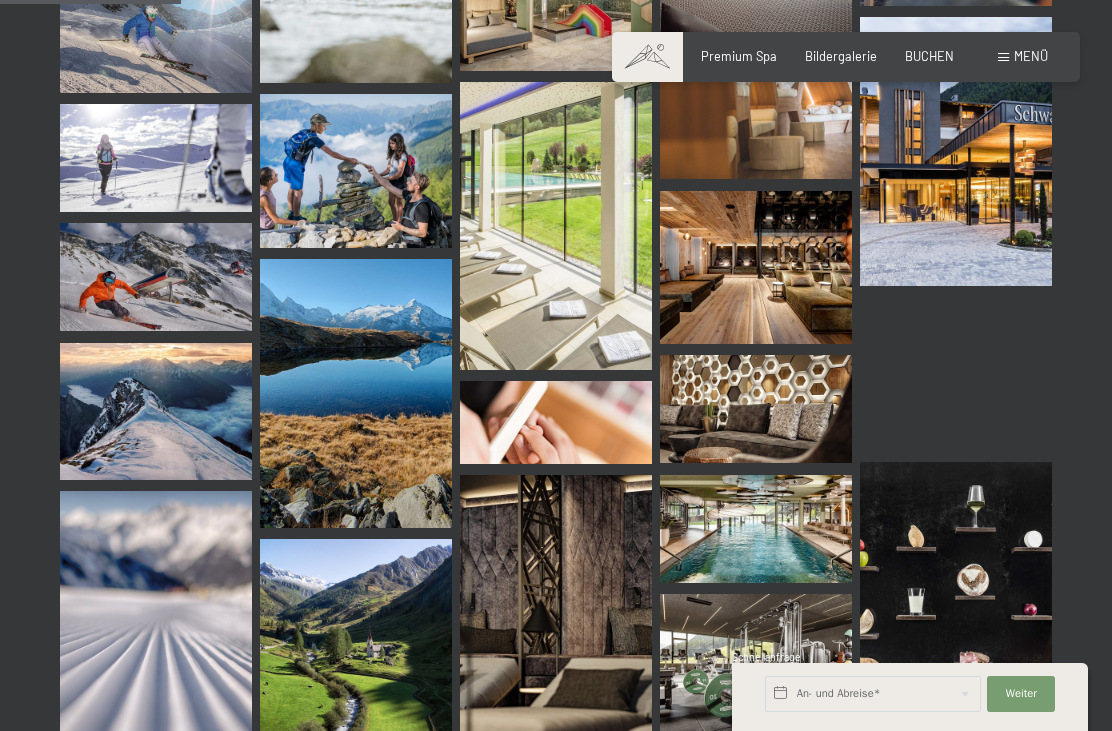 click at bounding box center [356, 393] 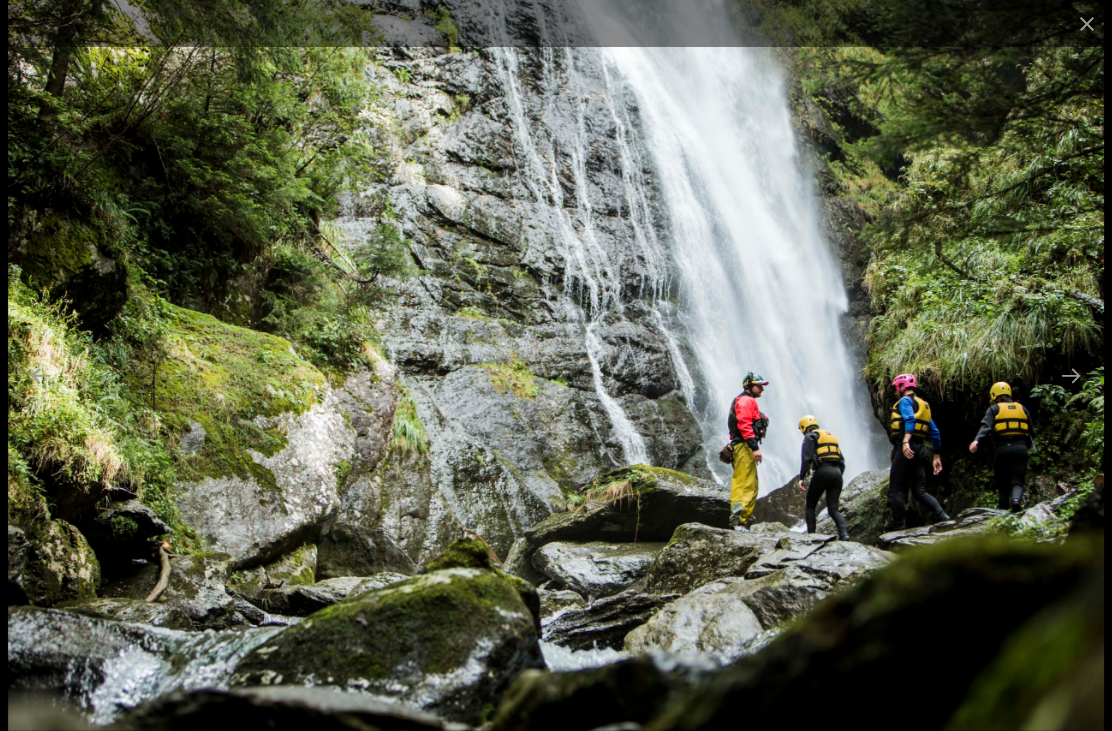 click at bounding box center [1087, 23] 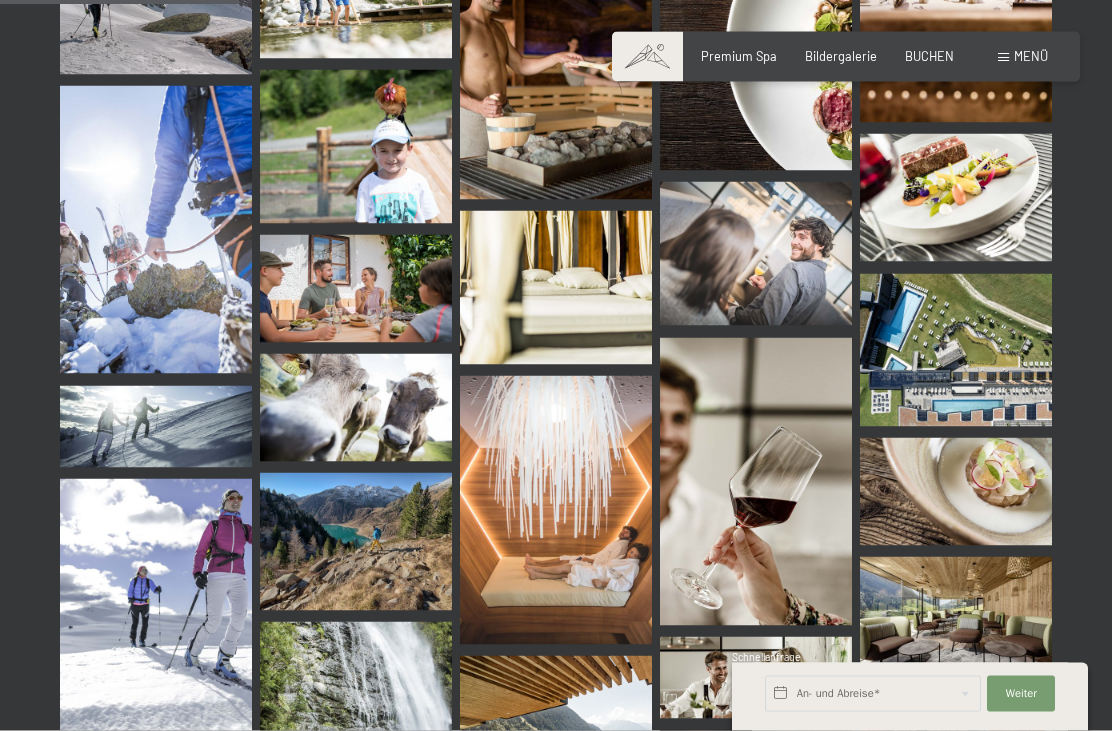 click at bounding box center (956, 351) 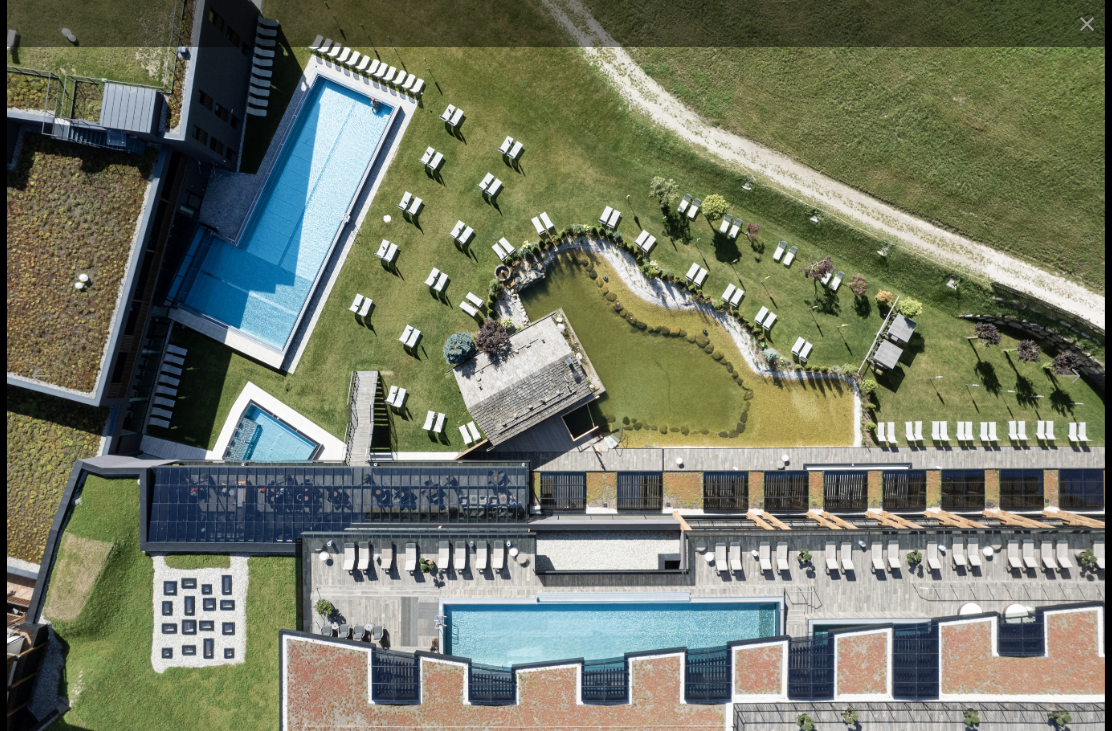 click at bounding box center (1087, 23) 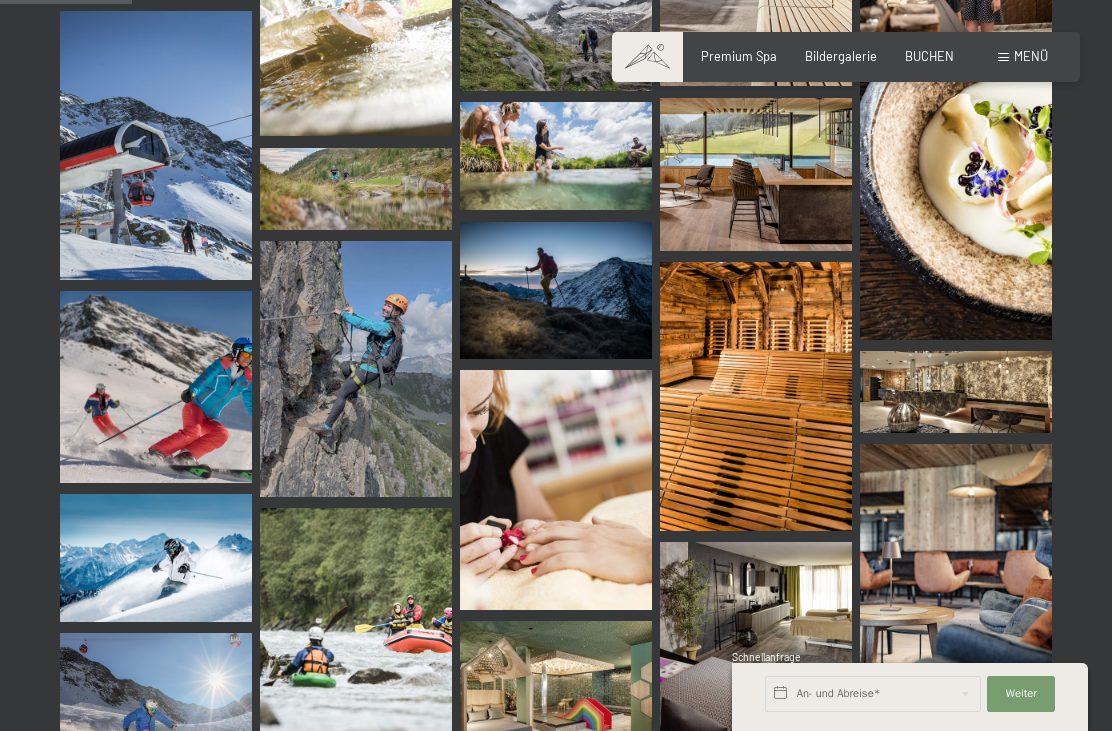 scroll, scrollTop: 1862, scrollLeft: 0, axis: vertical 